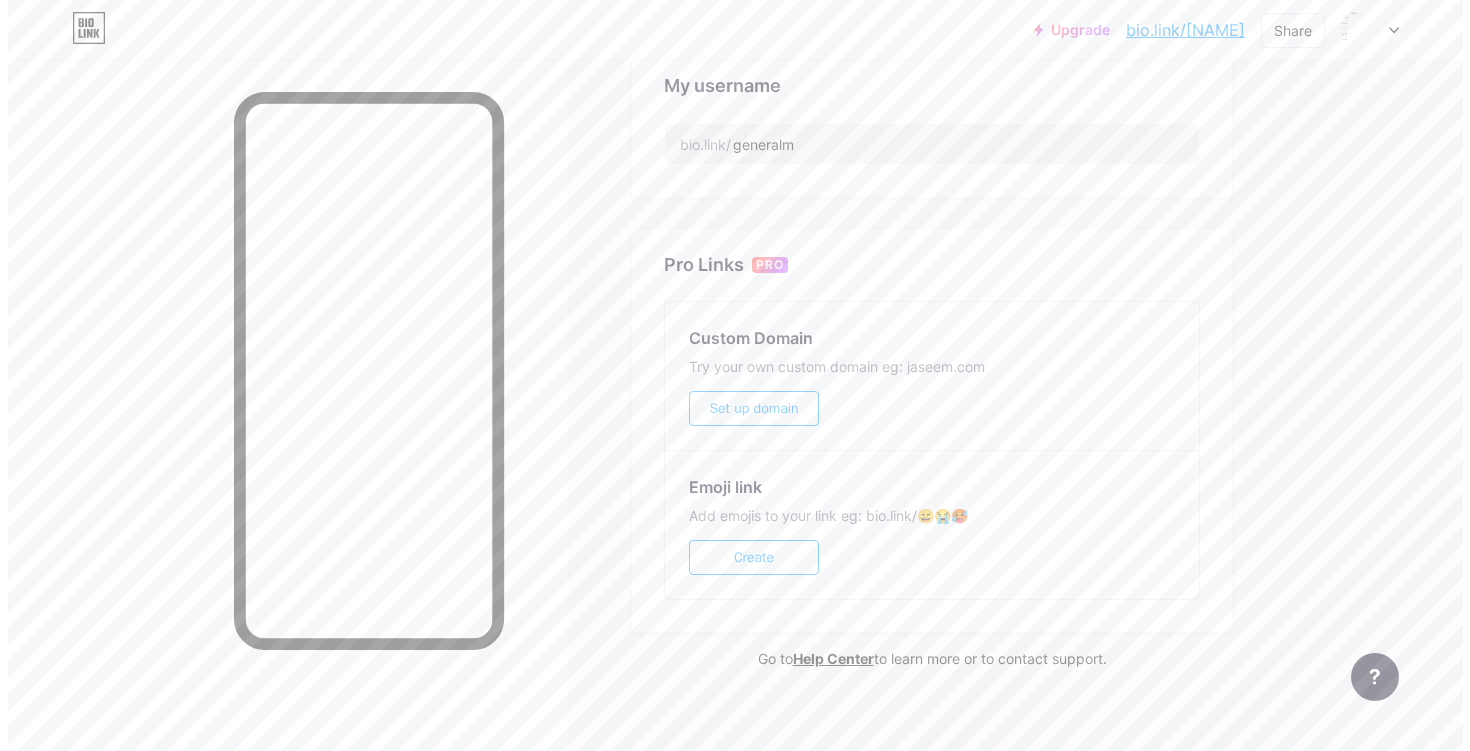 scroll, scrollTop: 757, scrollLeft: 0, axis: vertical 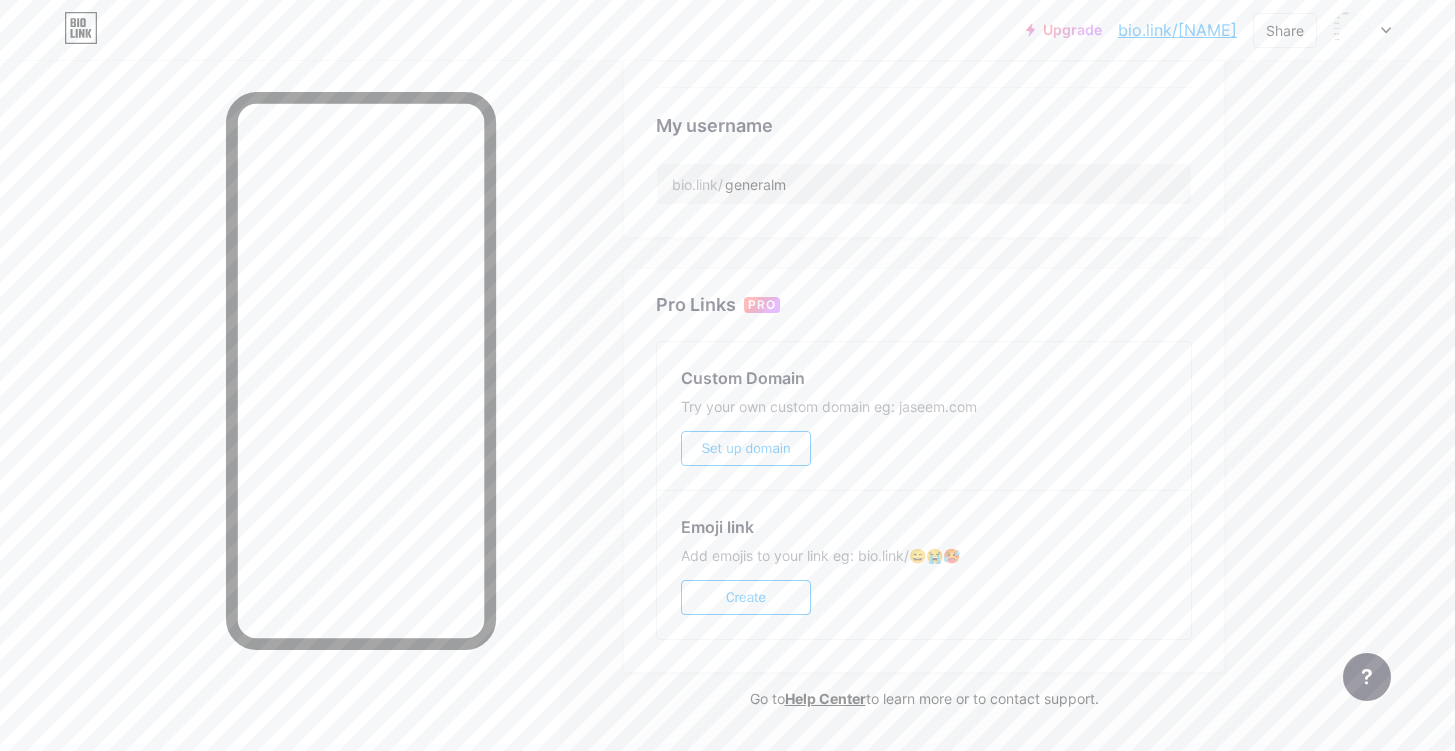 click on "Set
up domain" at bounding box center (745, 448) 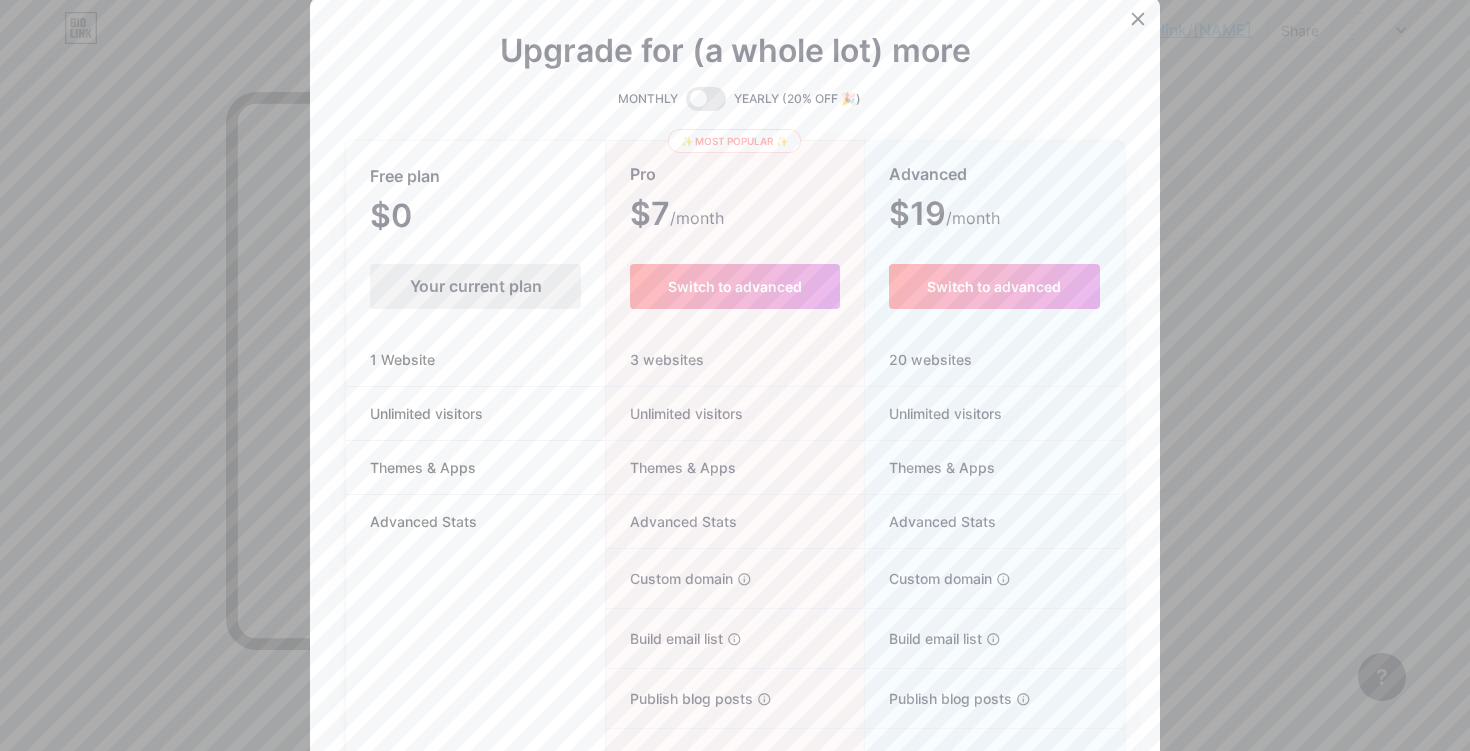 scroll, scrollTop: 0, scrollLeft: 0, axis: both 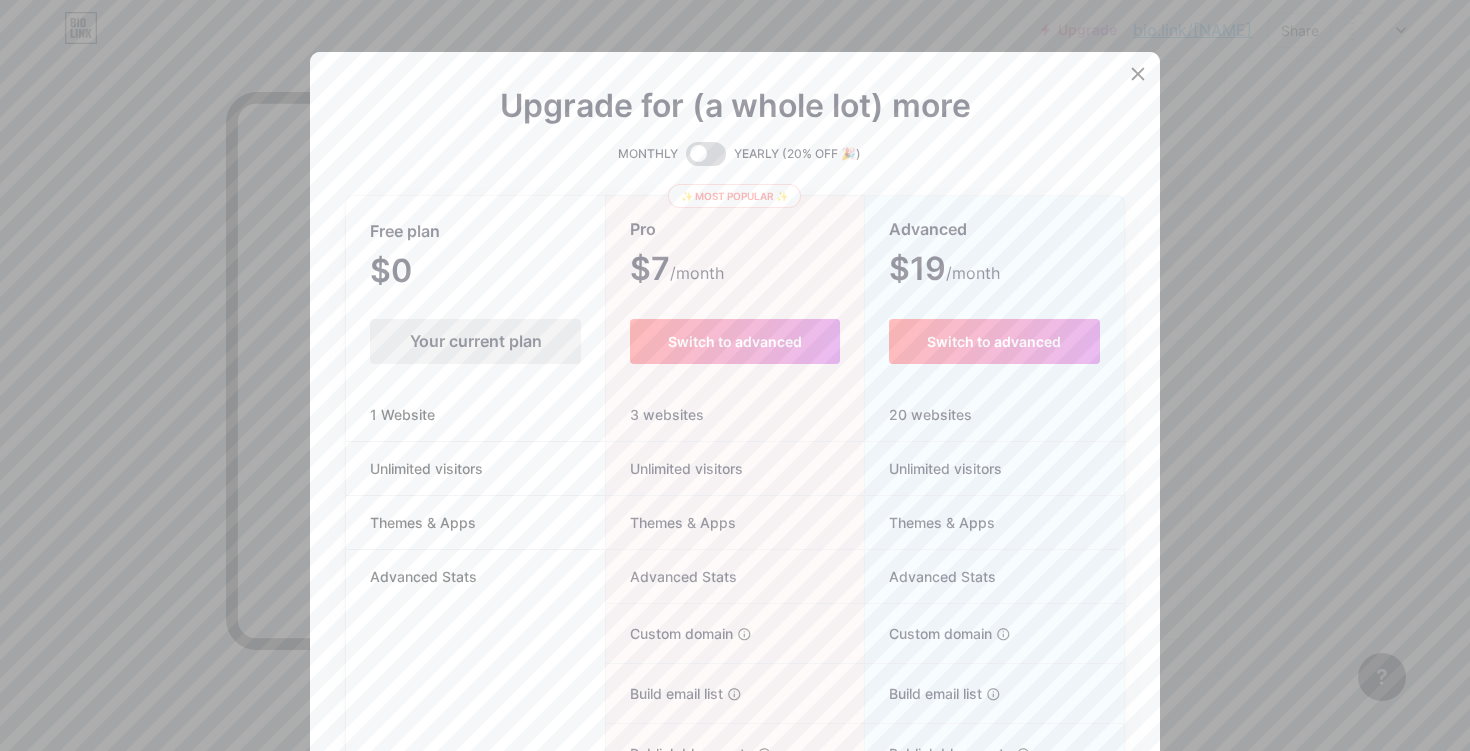 click at bounding box center [706, 154] 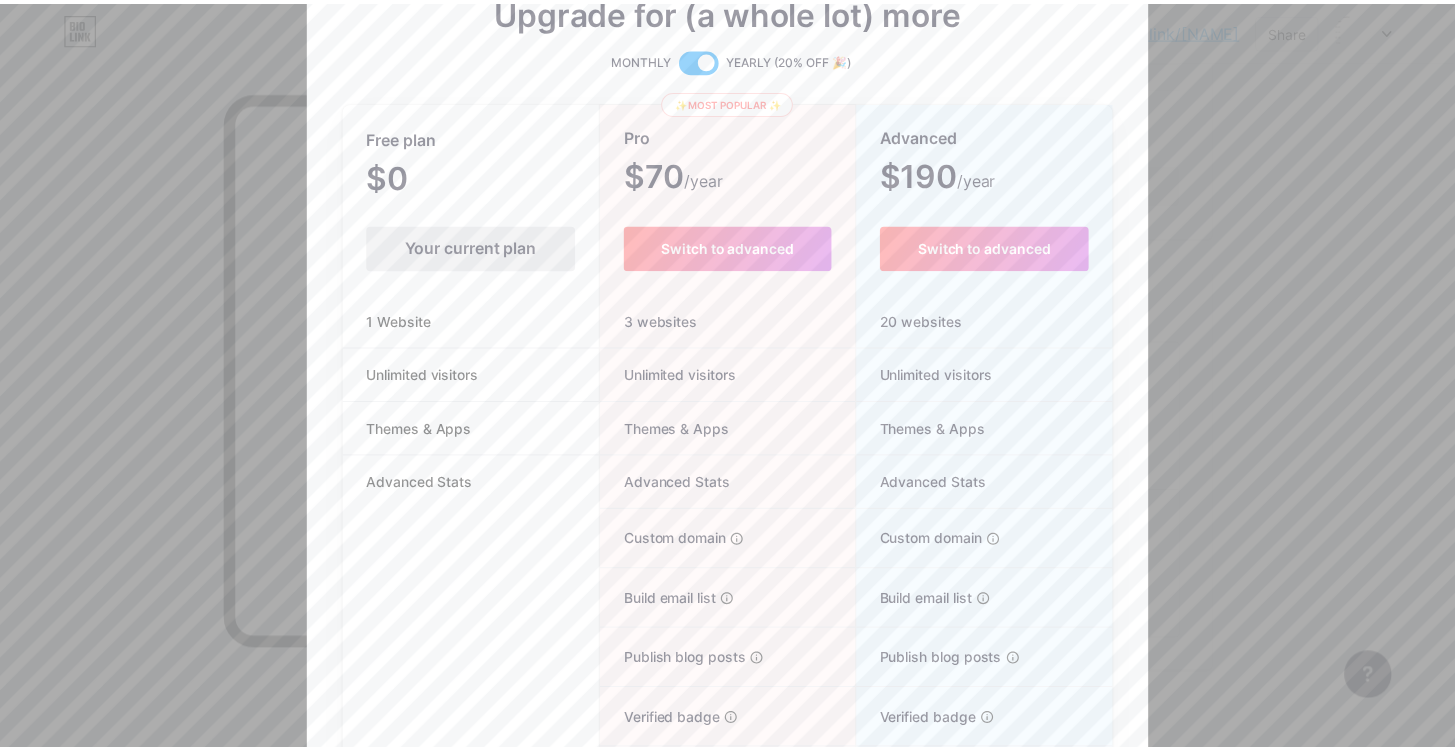 scroll, scrollTop: 88, scrollLeft: 0, axis: vertical 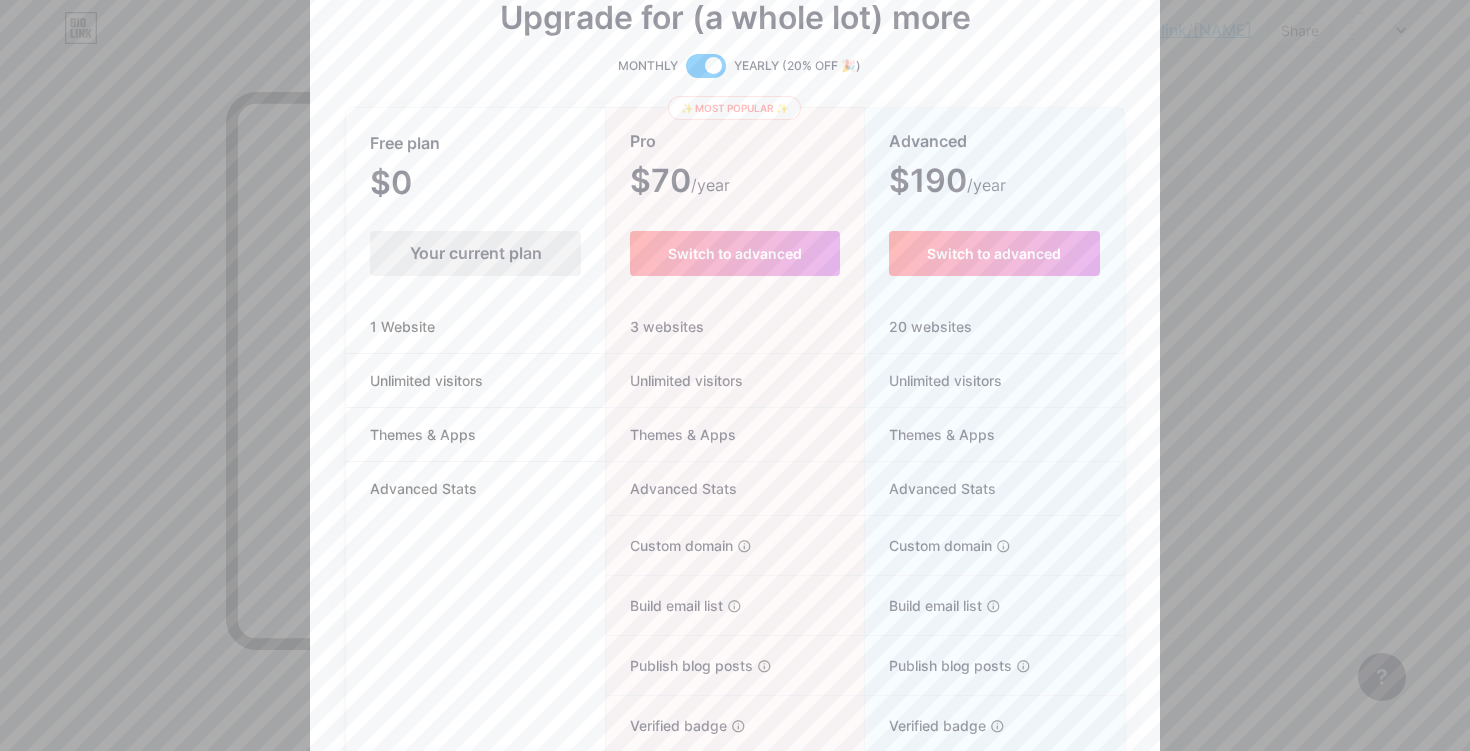 click at bounding box center [735, 287] 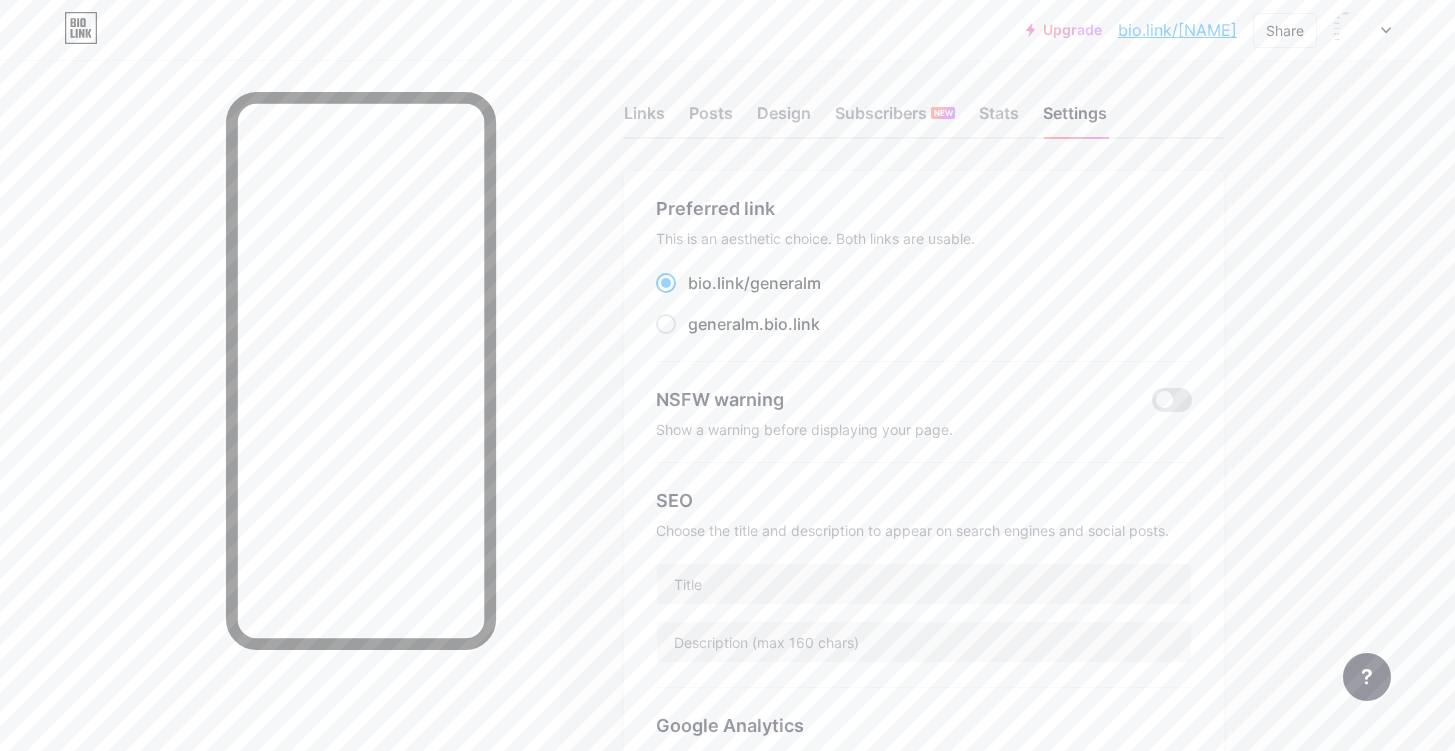 scroll, scrollTop: 0, scrollLeft: 0, axis: both 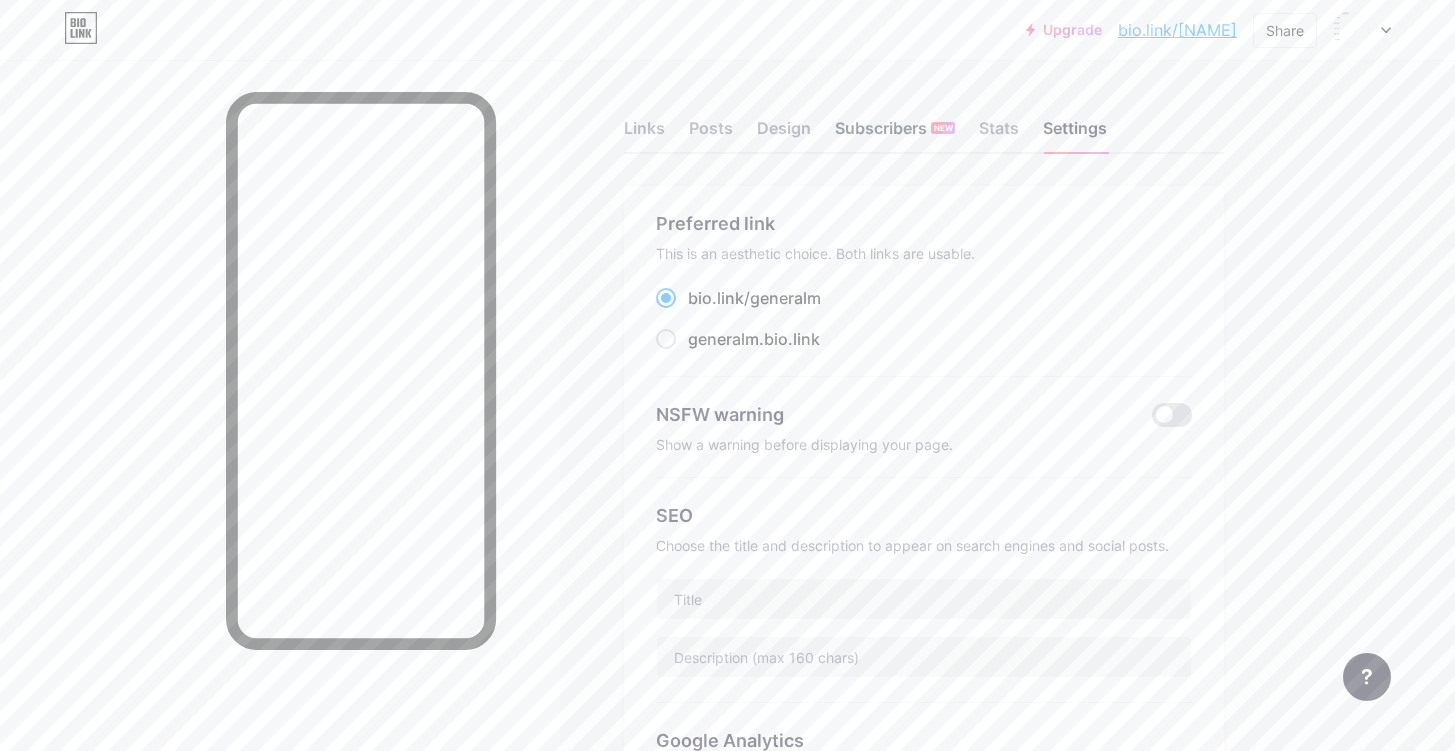 click on "Subscribers
NEW" at bounding box center (895, 134) 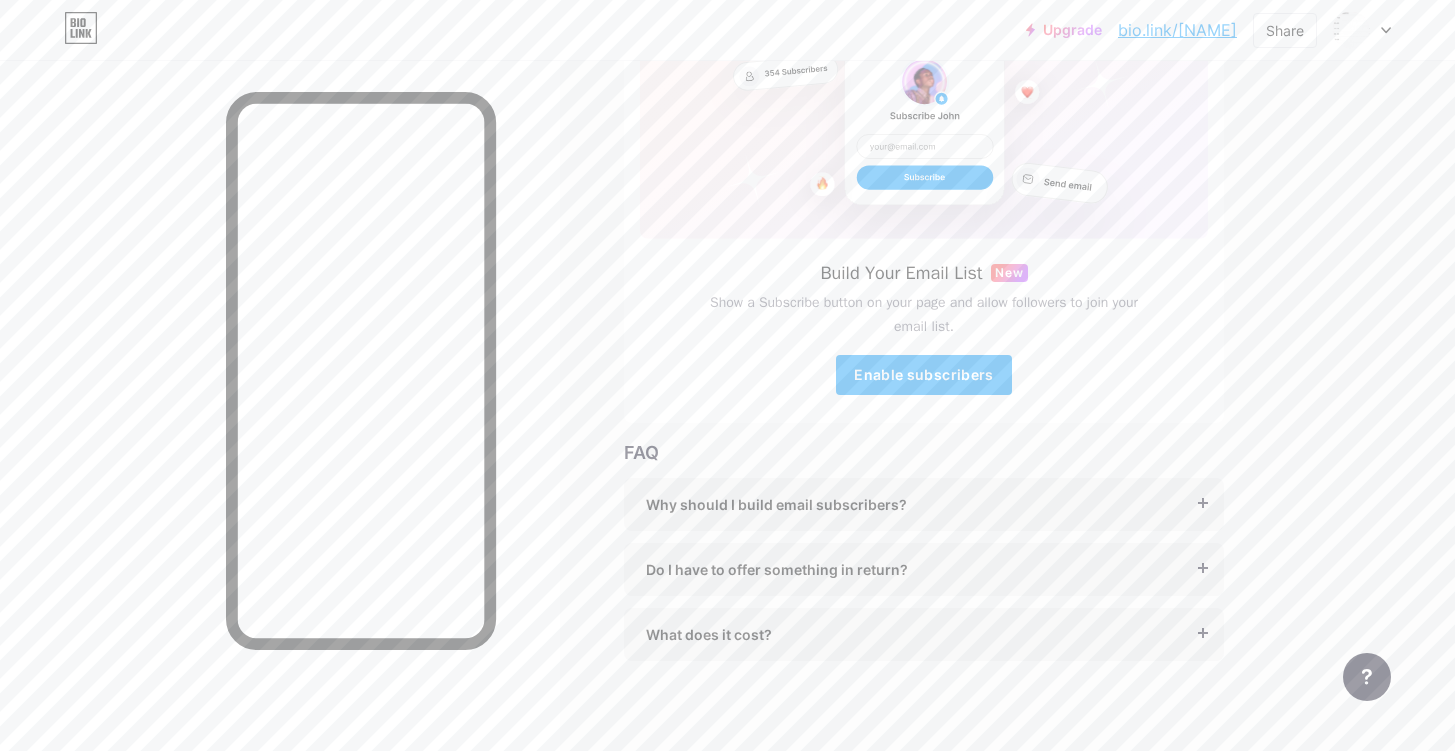 scroll, scrollTop: 204, scrollLeft: 0, axis: vertical 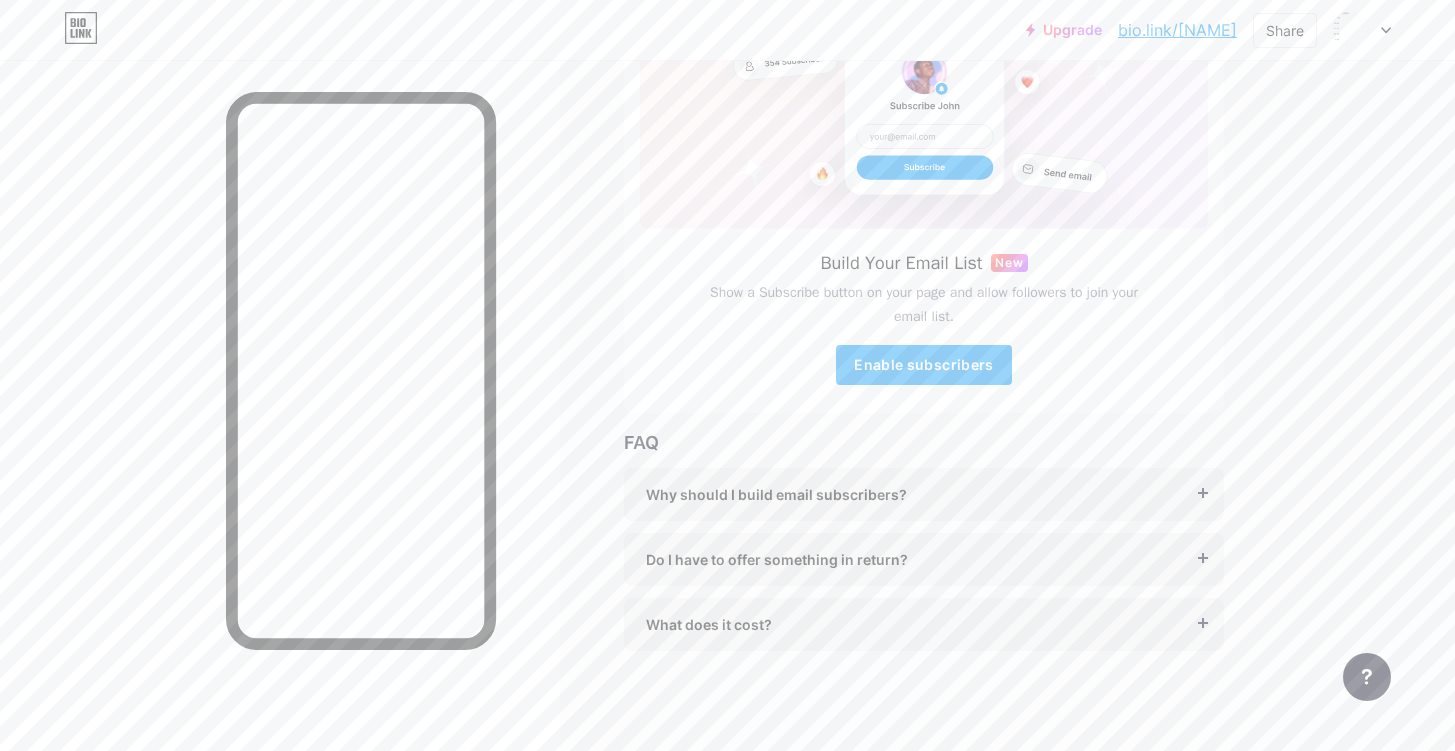 click on "Why should I build email subscribers?   Email is the only reliable medium to build a following, unsusceptible to algorithms and platform shifts. Until now, it has been hard and expensive to build an email list. We’ve reinvented it for creators." at bounding box center (924, 494) 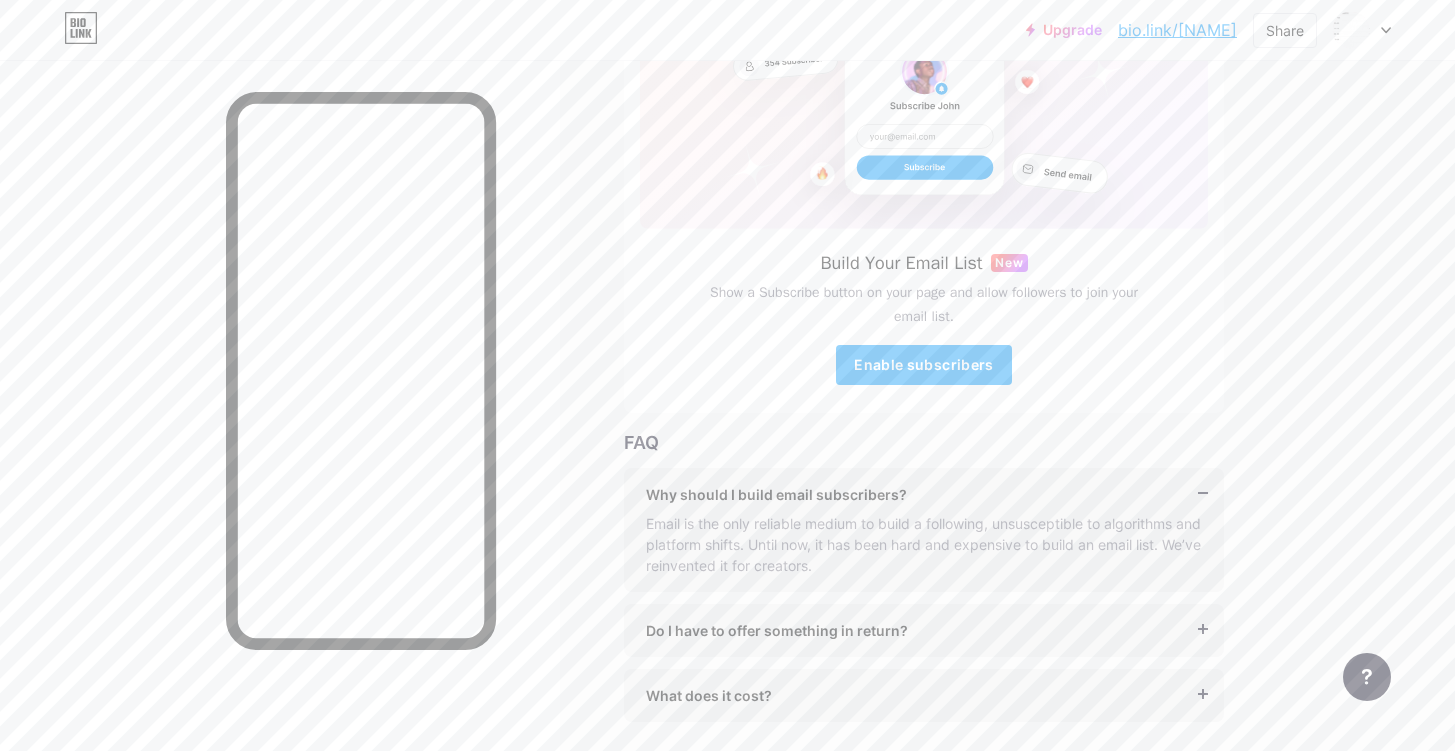 scroll, scrollTop: 275, scrollLeft: 0, axis: vertical 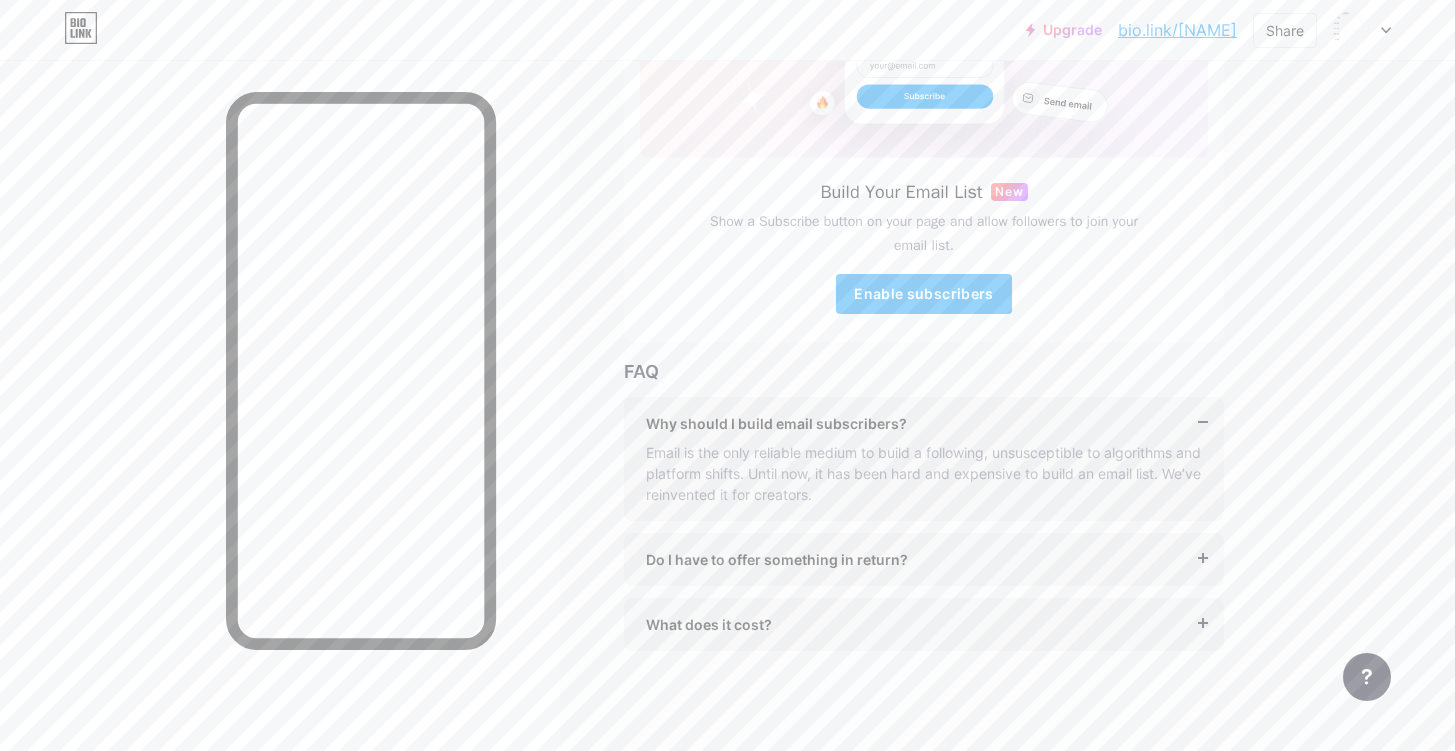 click on "Do I have to offer something in return?" at bounding box center [777, 559] 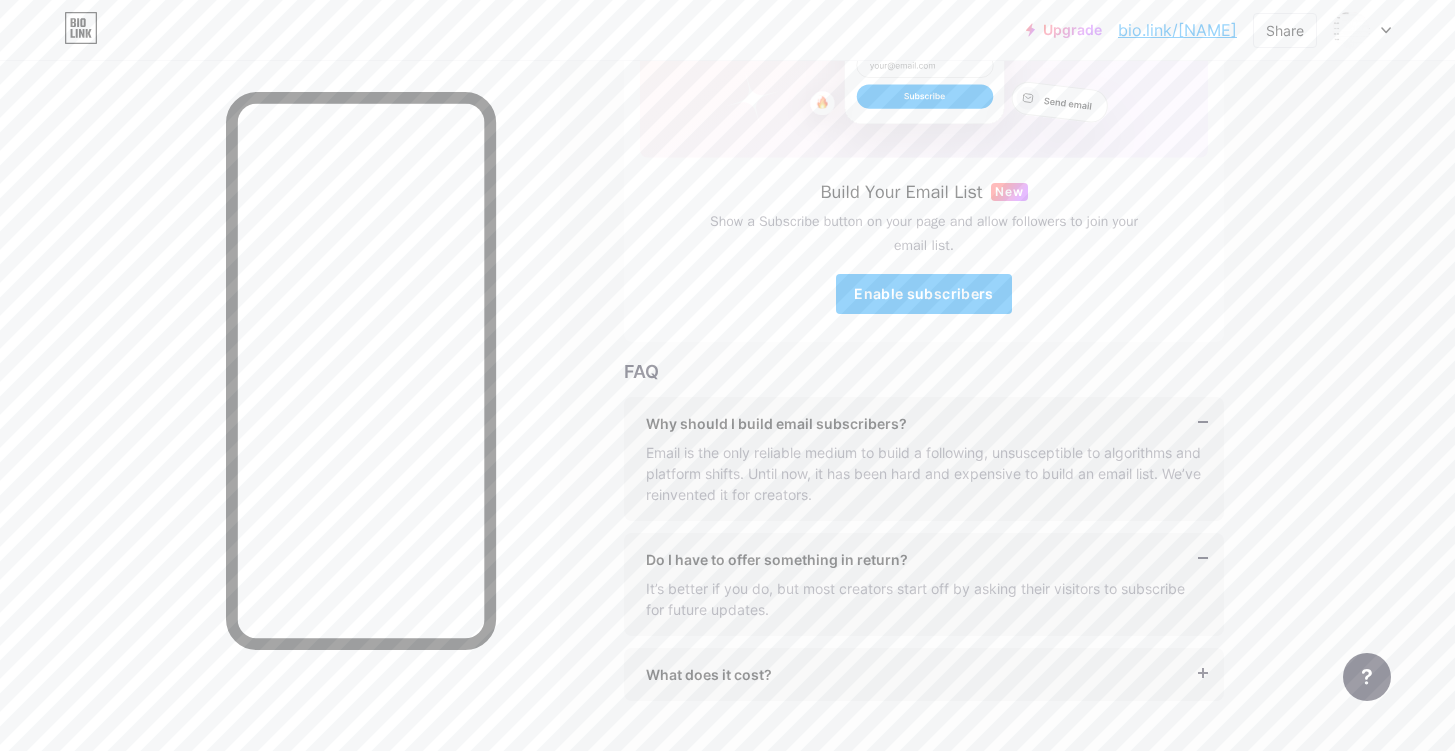 scroll, scrollTop: 325, scrollLeft: 0, axis: vertical 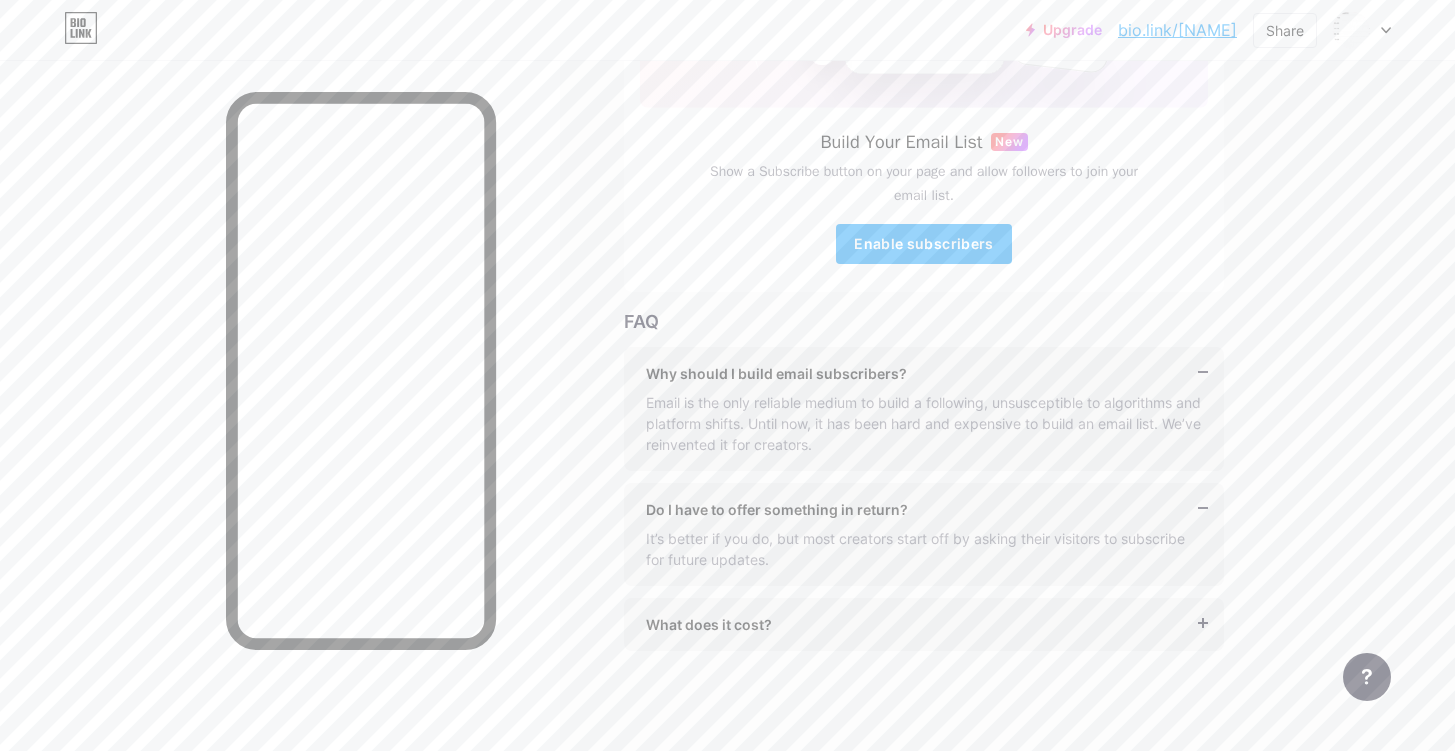 click on "What does it cost?   It’s free to get started, and you can accept unlimited subscribers. You only pay ($10/month) when you start sending emails." at bounding box center [924, 624] 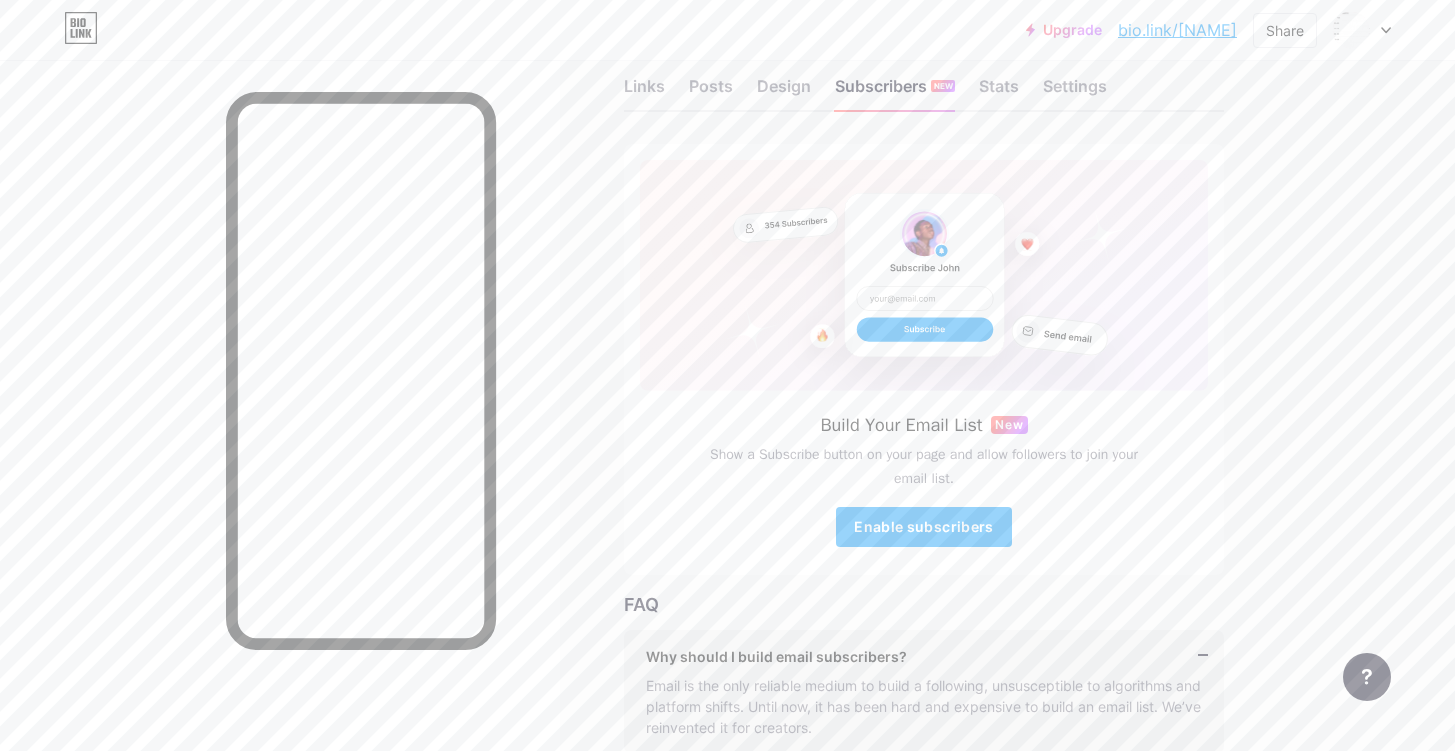 scroll, scrollTop: 0, scrollLeft: 0, axis: both 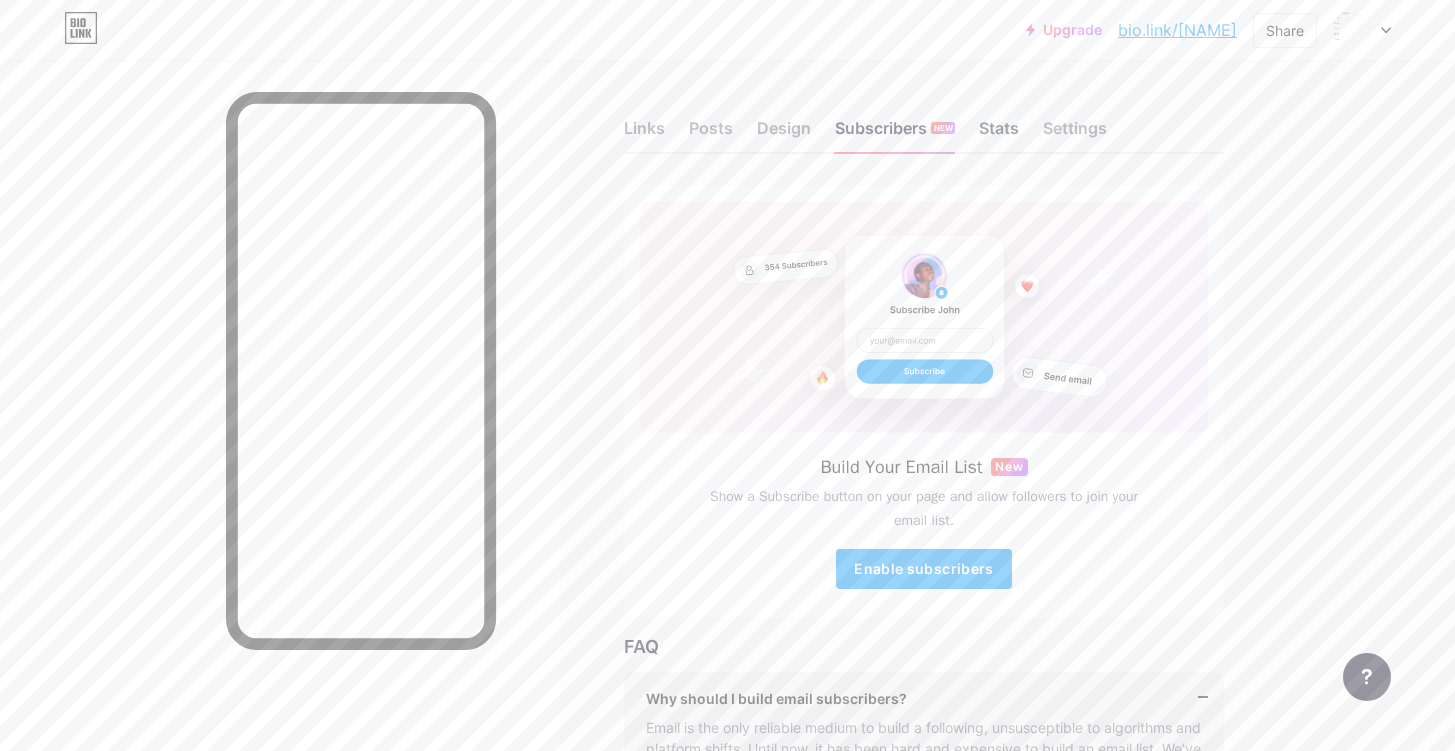 click on "Stats" at bounding box center (999, 134) 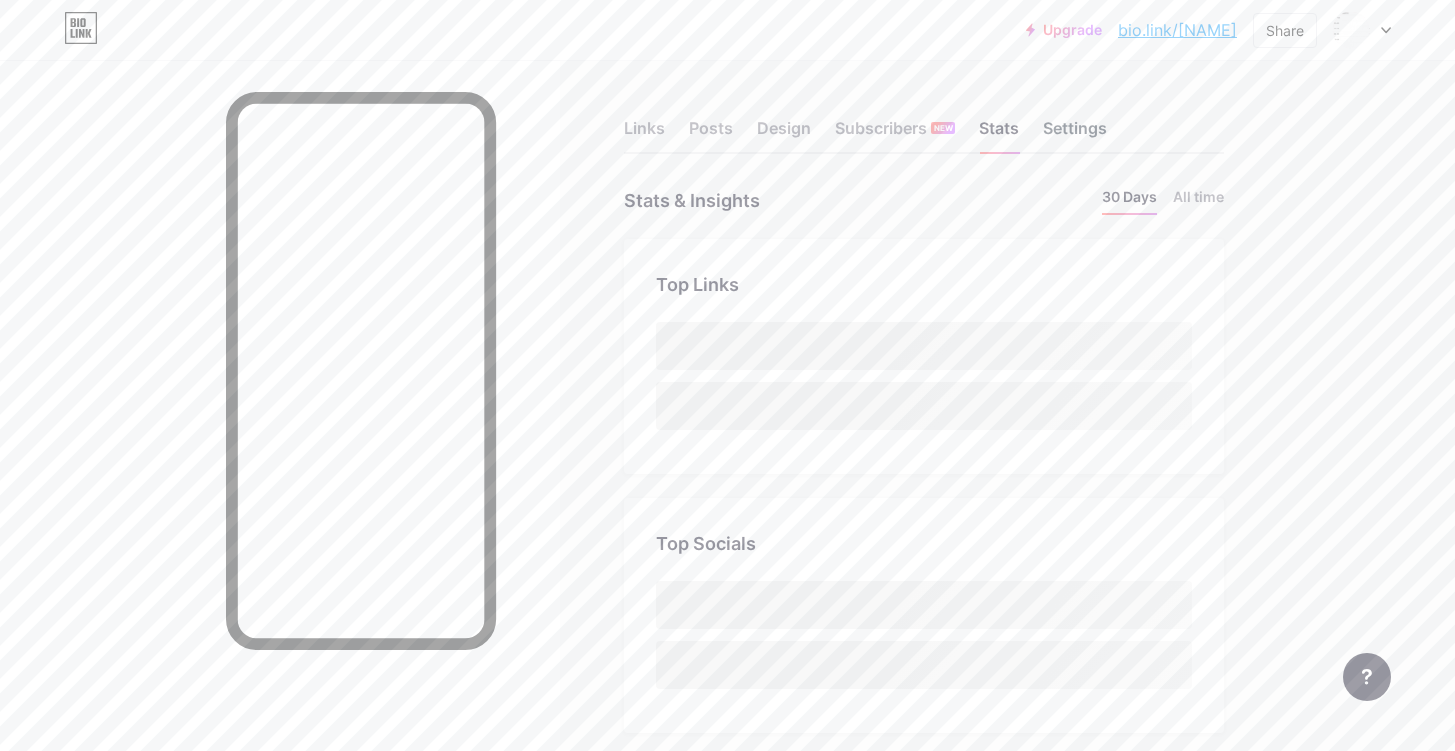 scroll, scrollTop: 999249, scrollLeft: 998545, axis: both 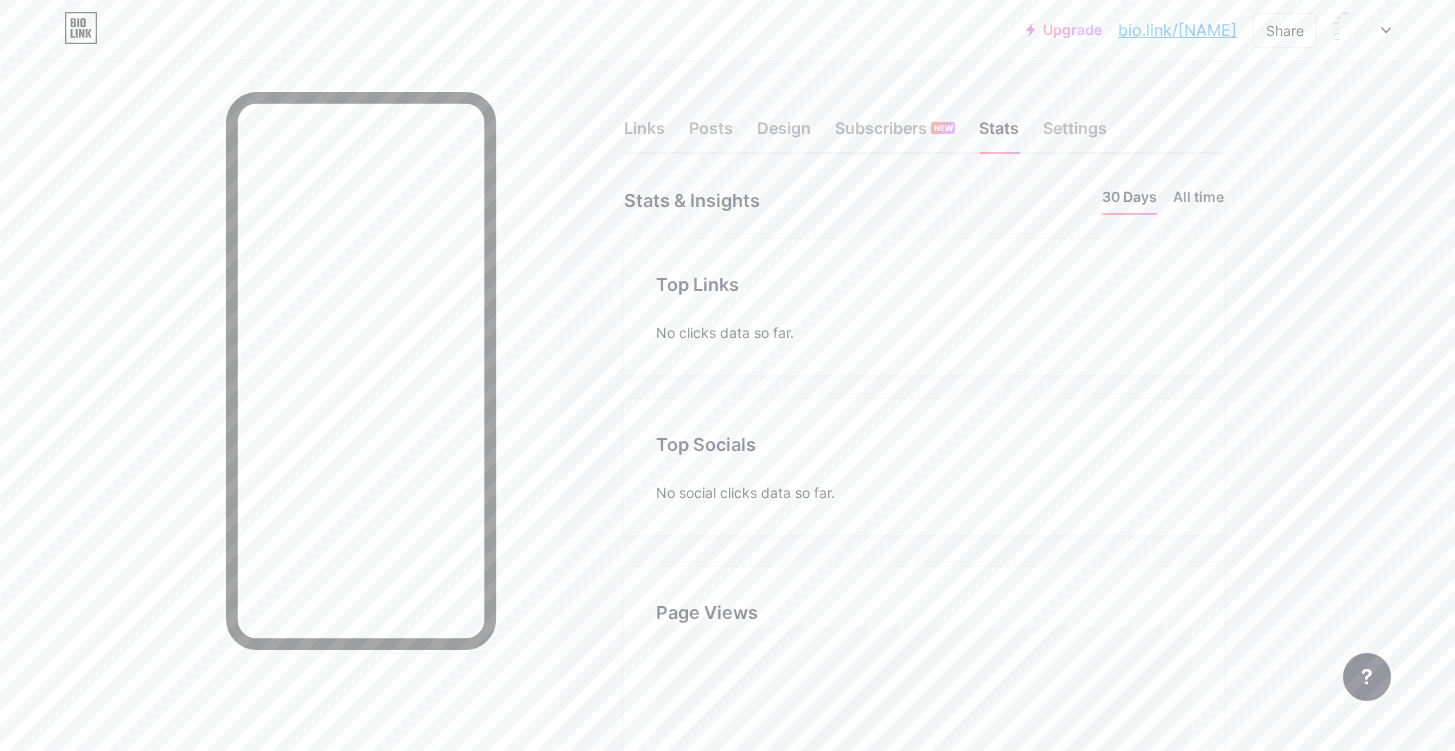 click on "All
time" at bounding box center [1198, 200] 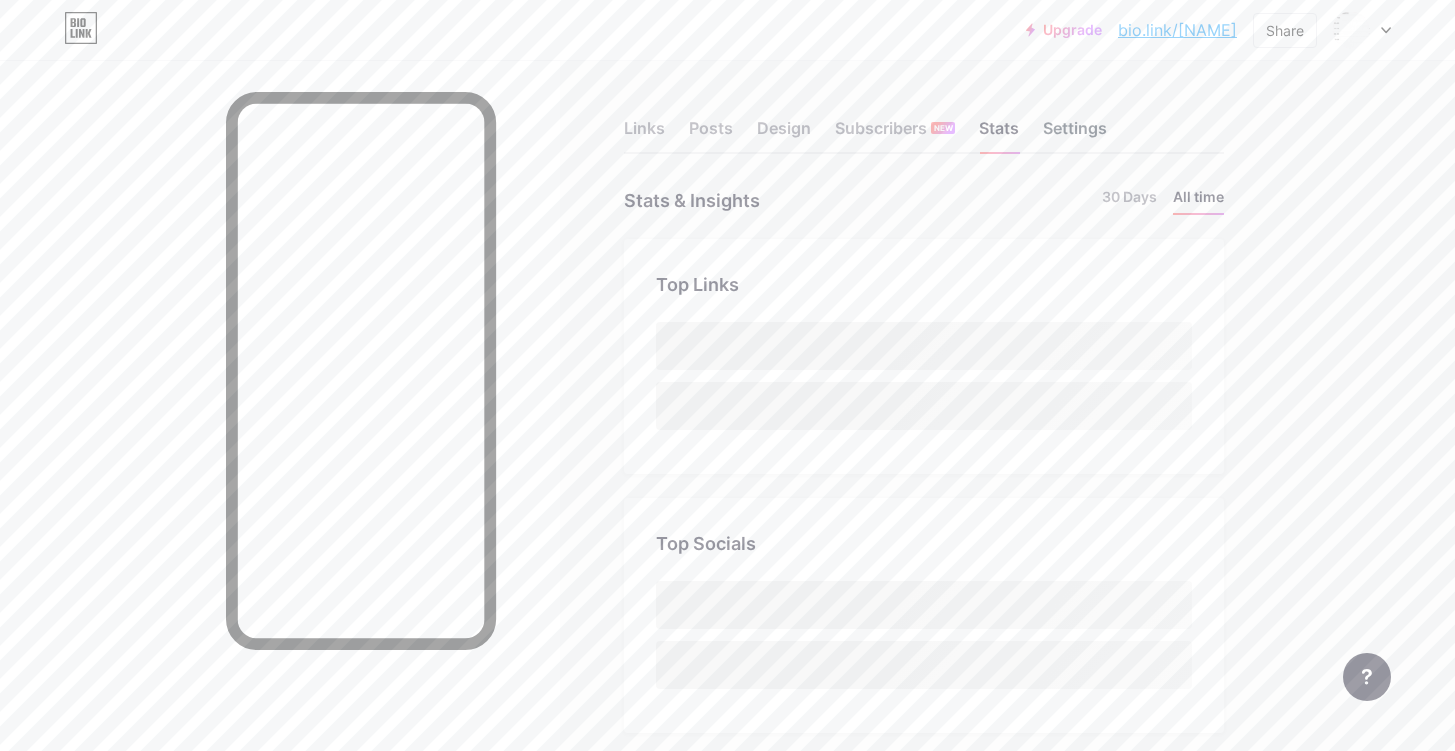 click on "Settings" at bounding box center (1075, 134) 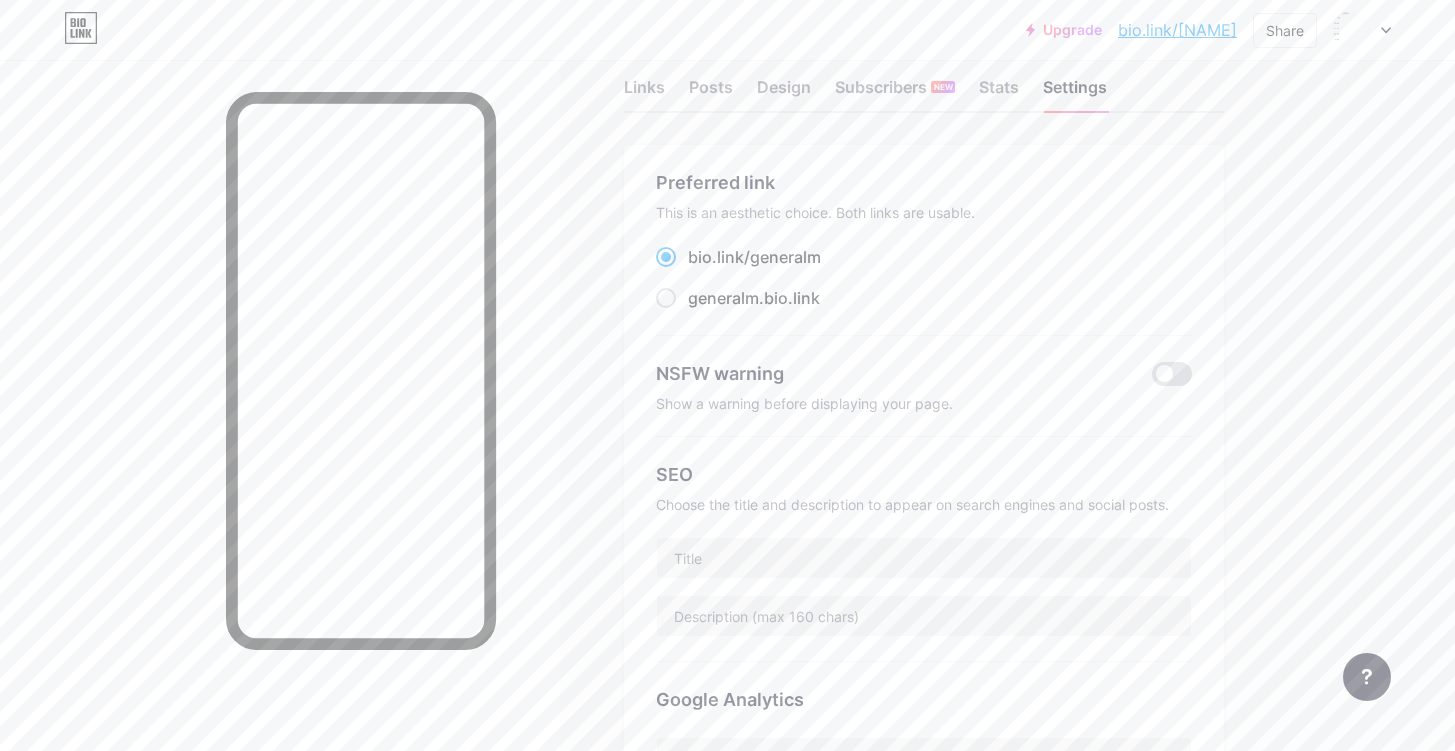 scroll, scrollTop: 0, scrollLeft: 0, axis: both 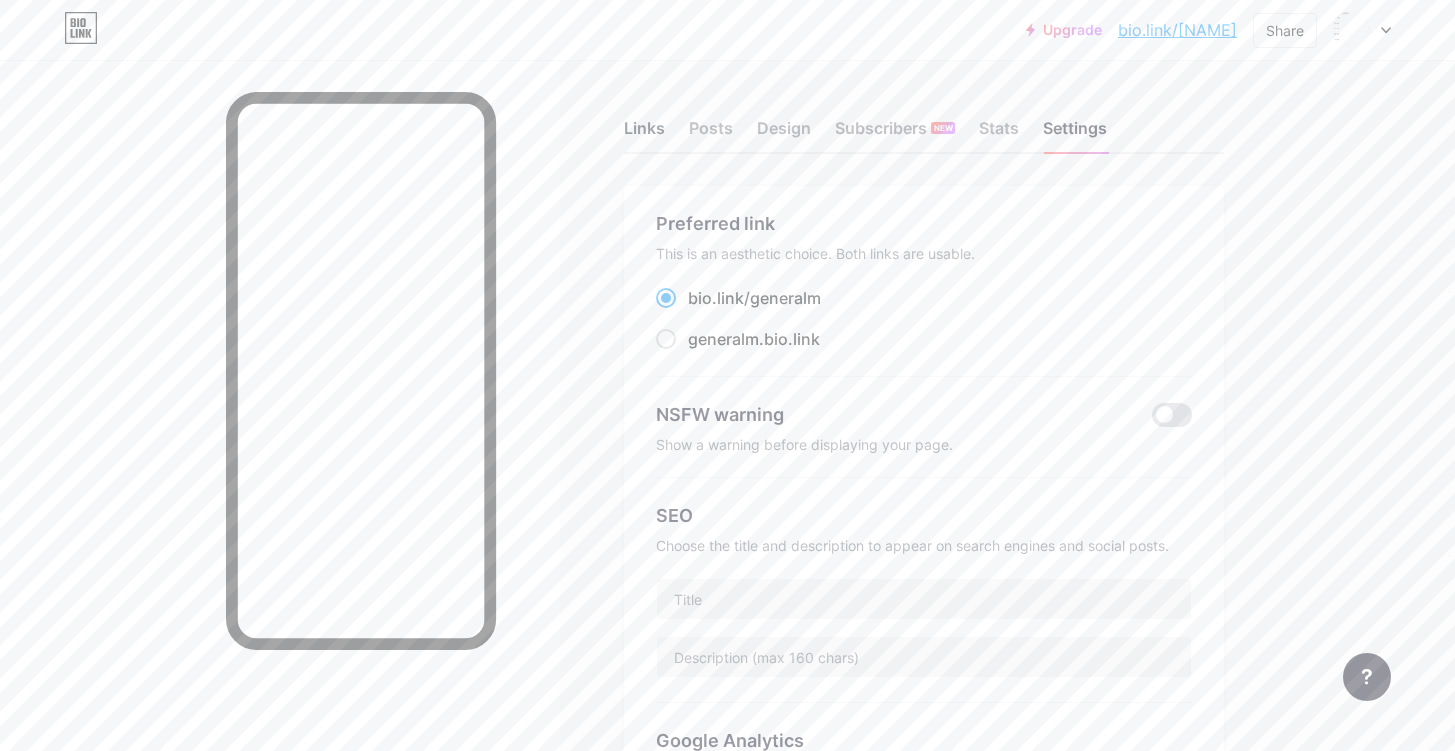 click on "Links" at bounding box center (644, 134) 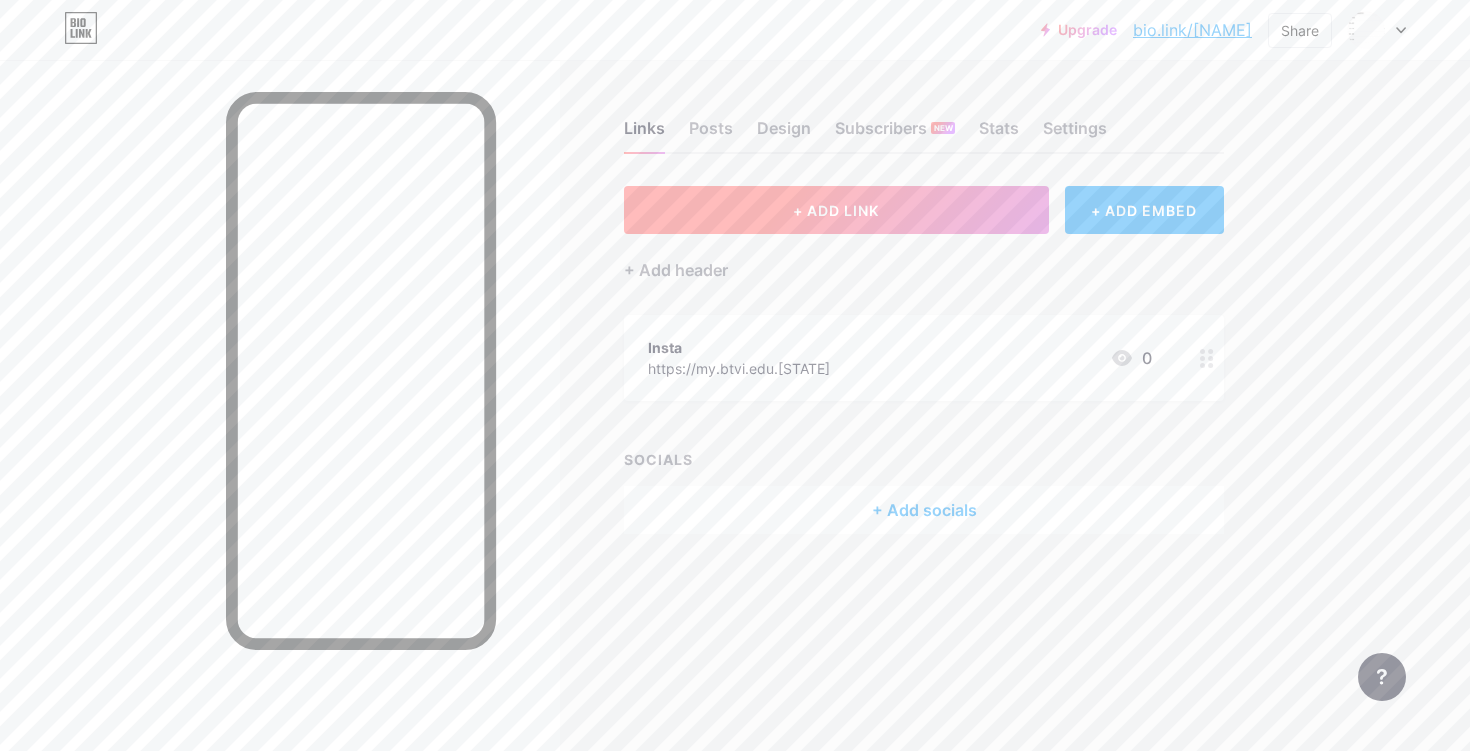 click on "+ ADD LINK" at bounding box center [836, 210] 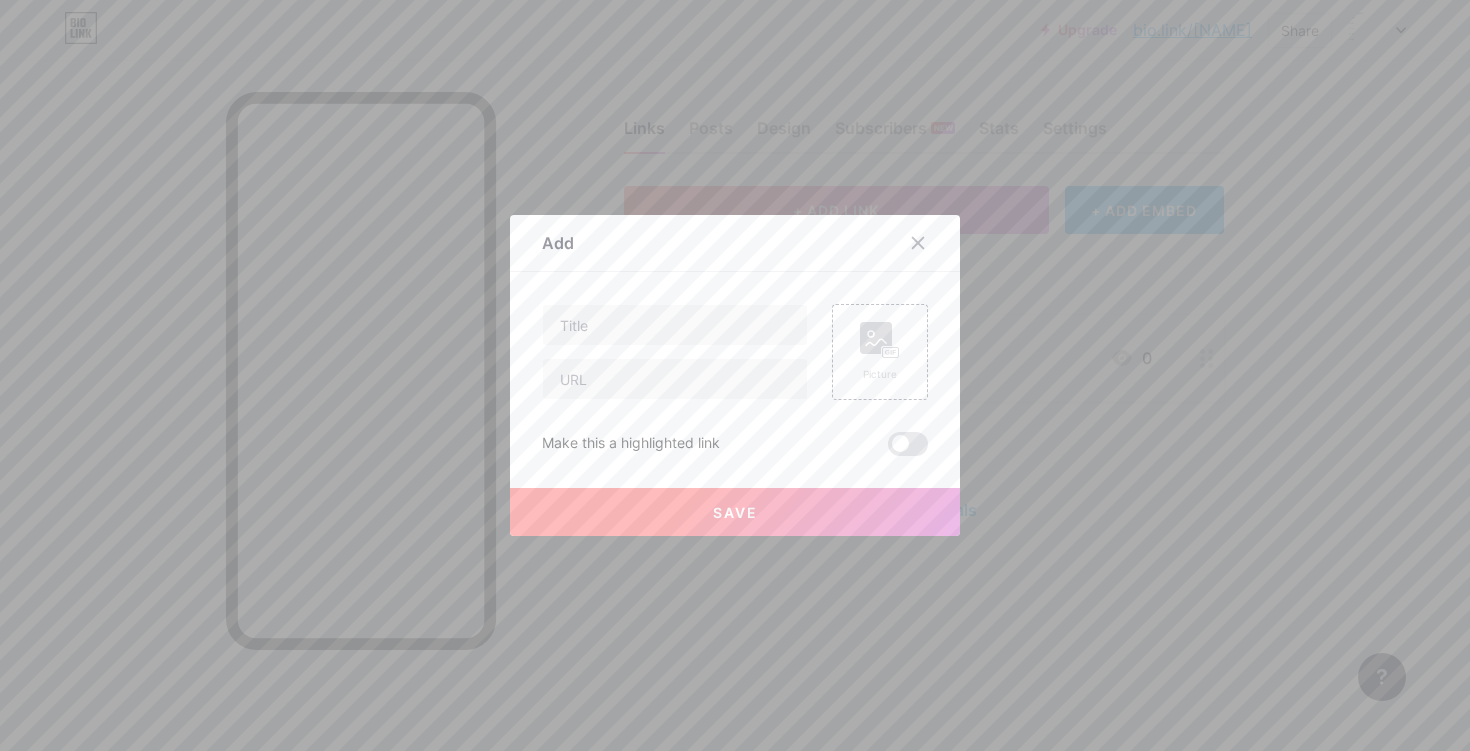 click on "Save" at bounding box center (735, 512) 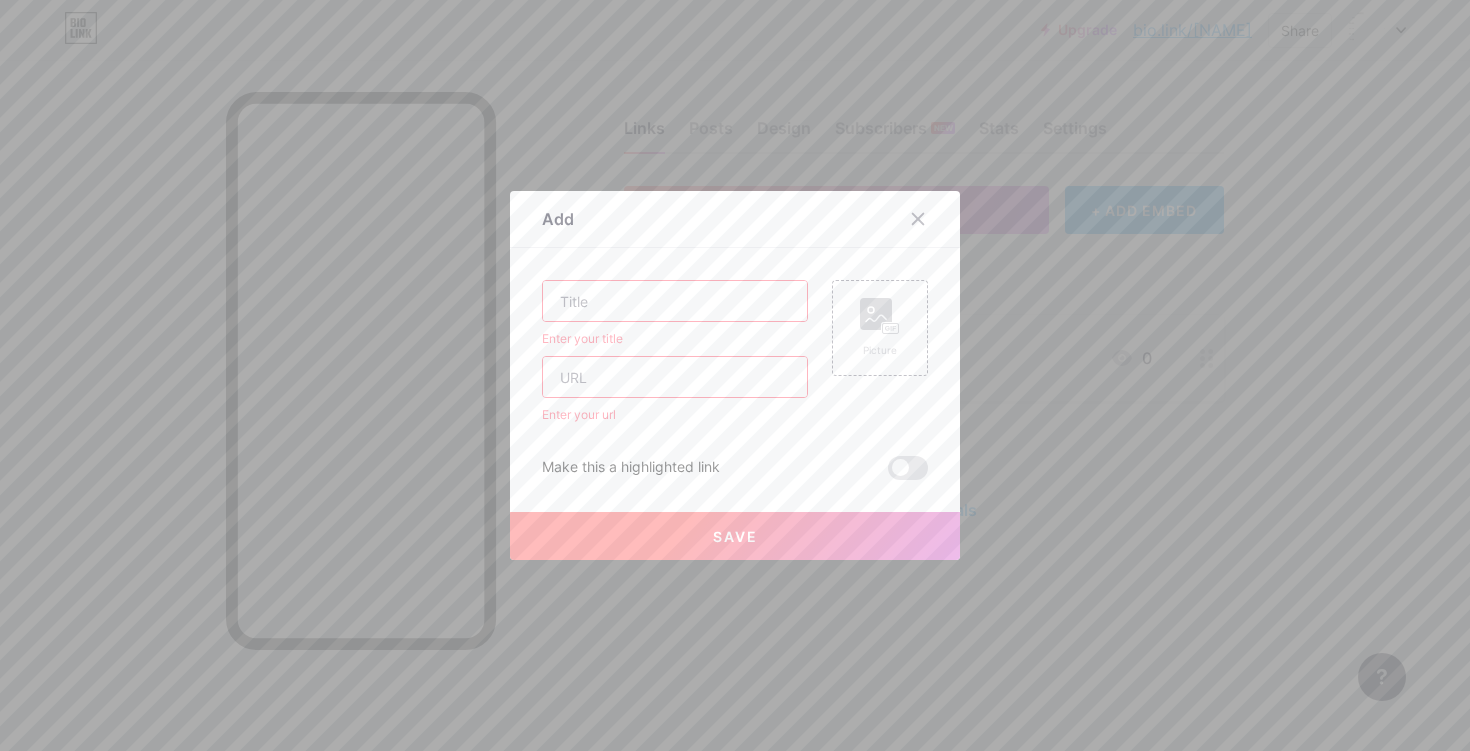 click at bounding box center (675, 301) 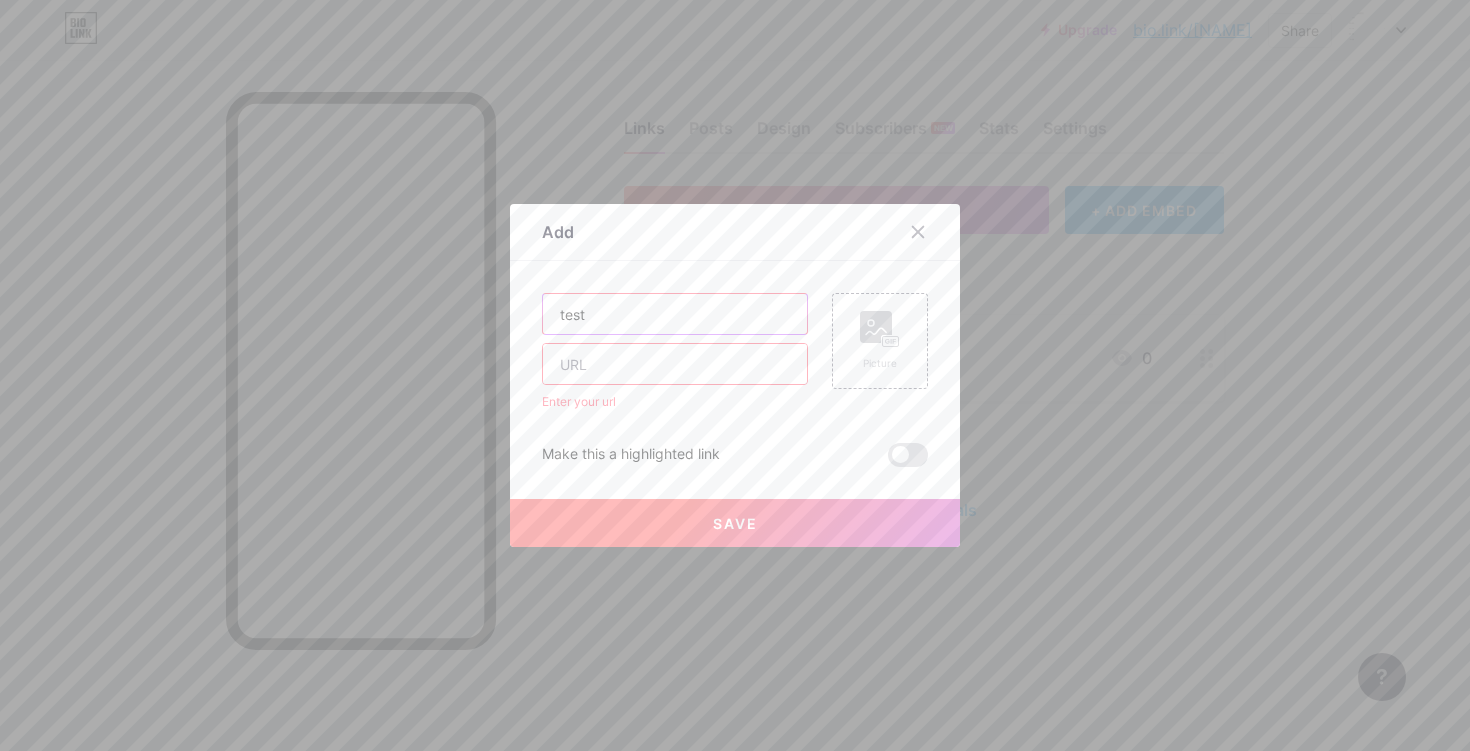 type on "test" 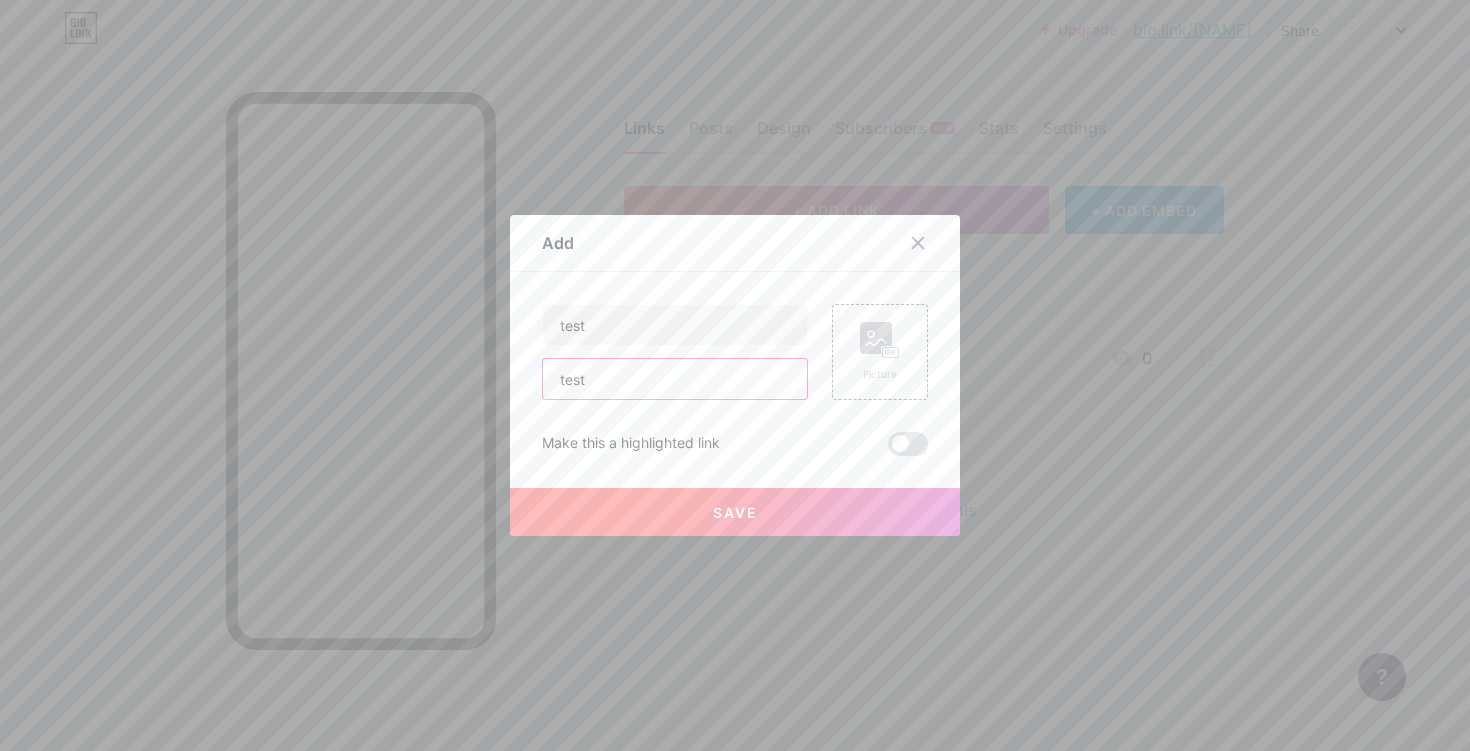 type on "test" 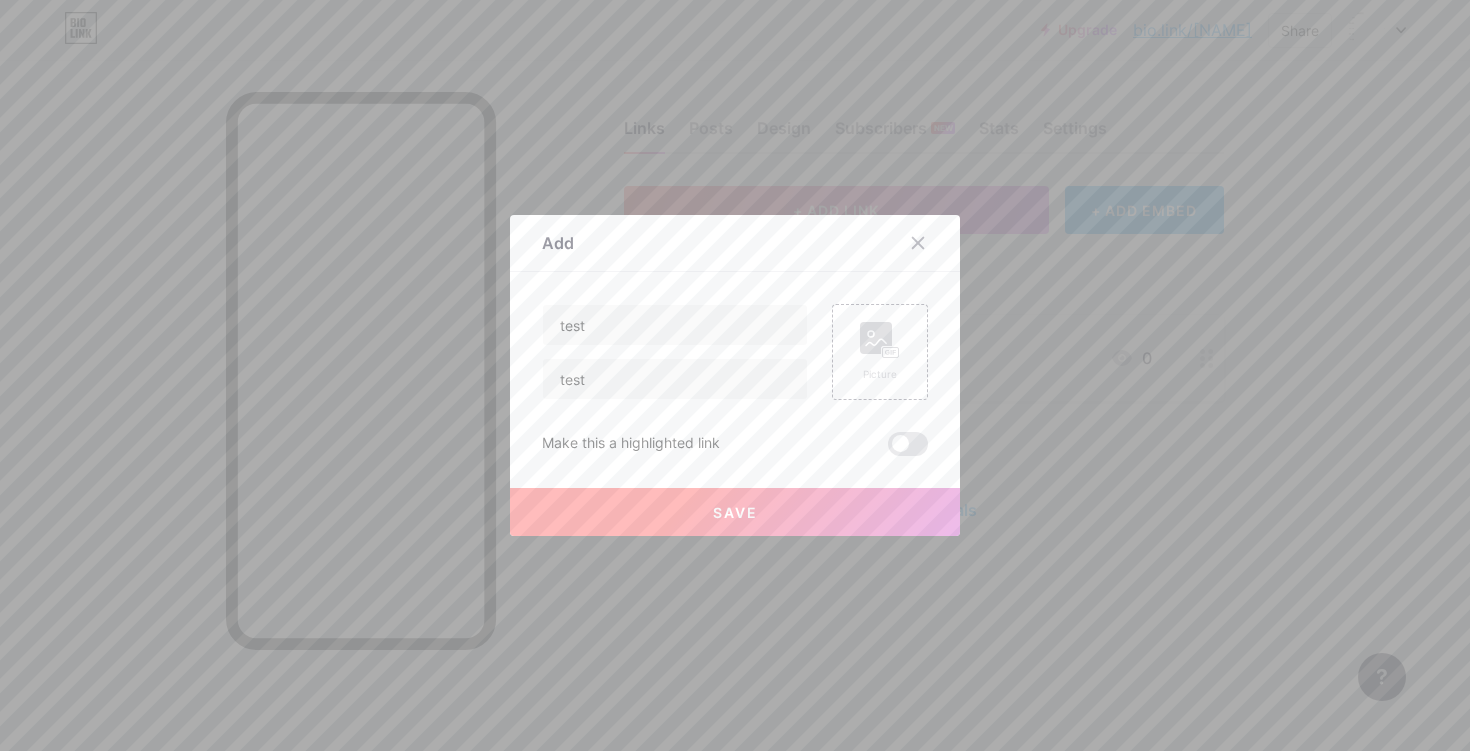 click on "Save" at bounding box center (735, 512) 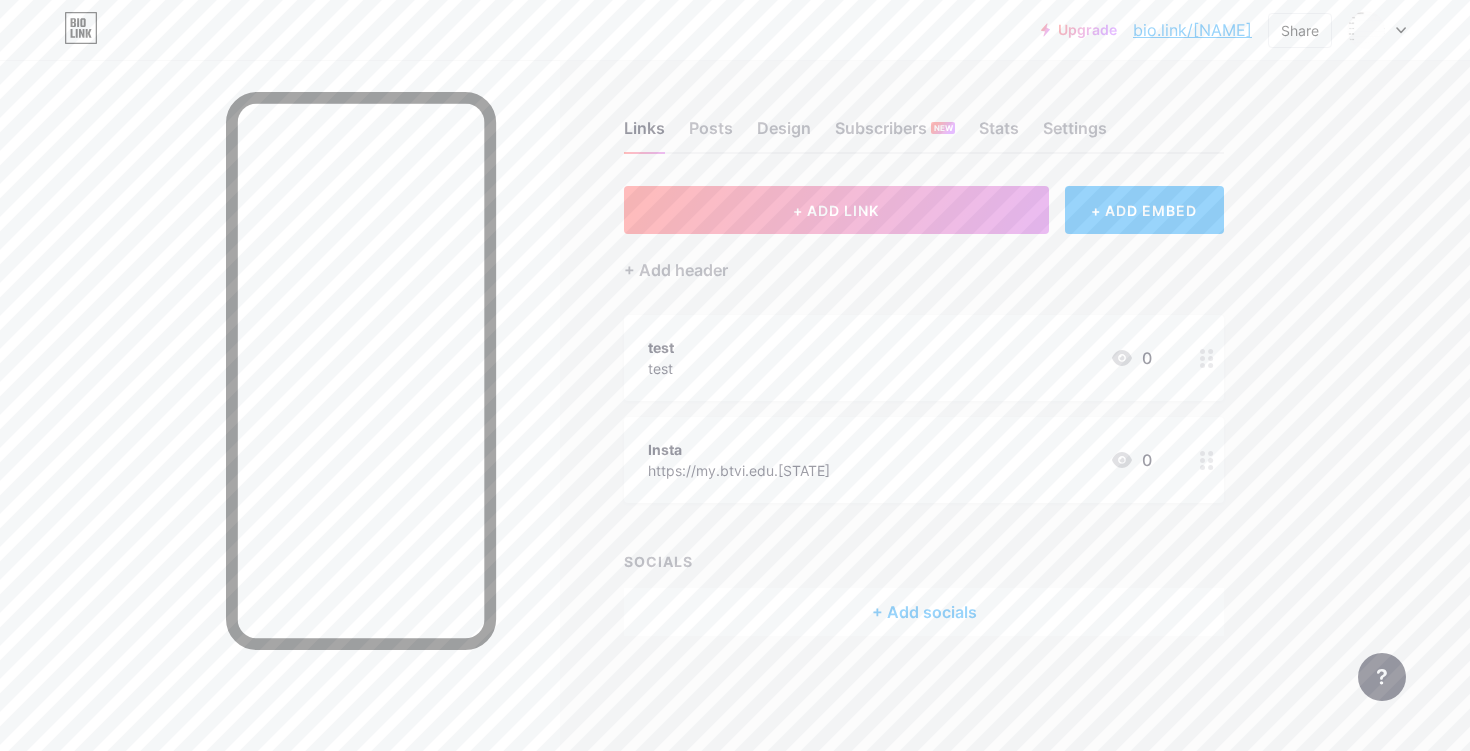 click on "+ Add socials" at bounding box center [924, 612] 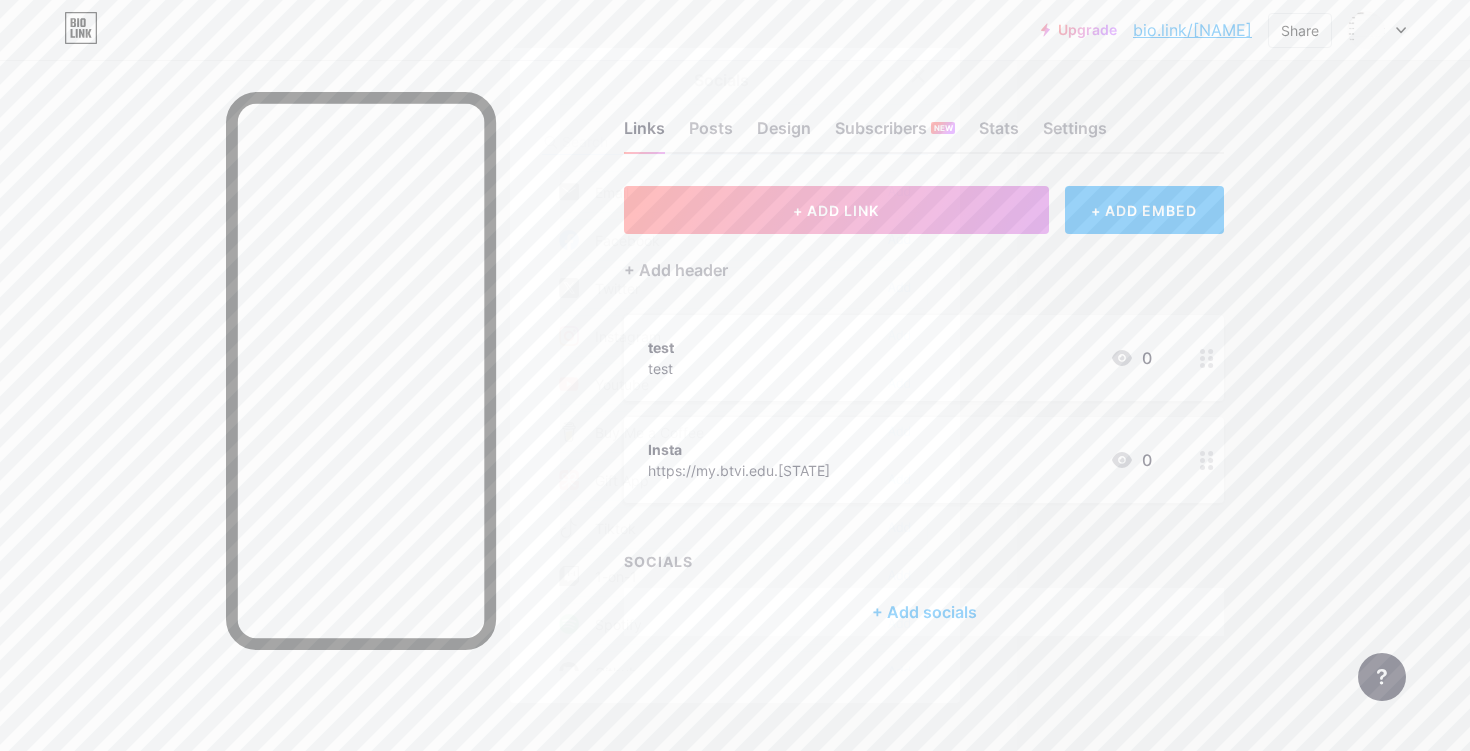 click at bounding box center [930, 76] 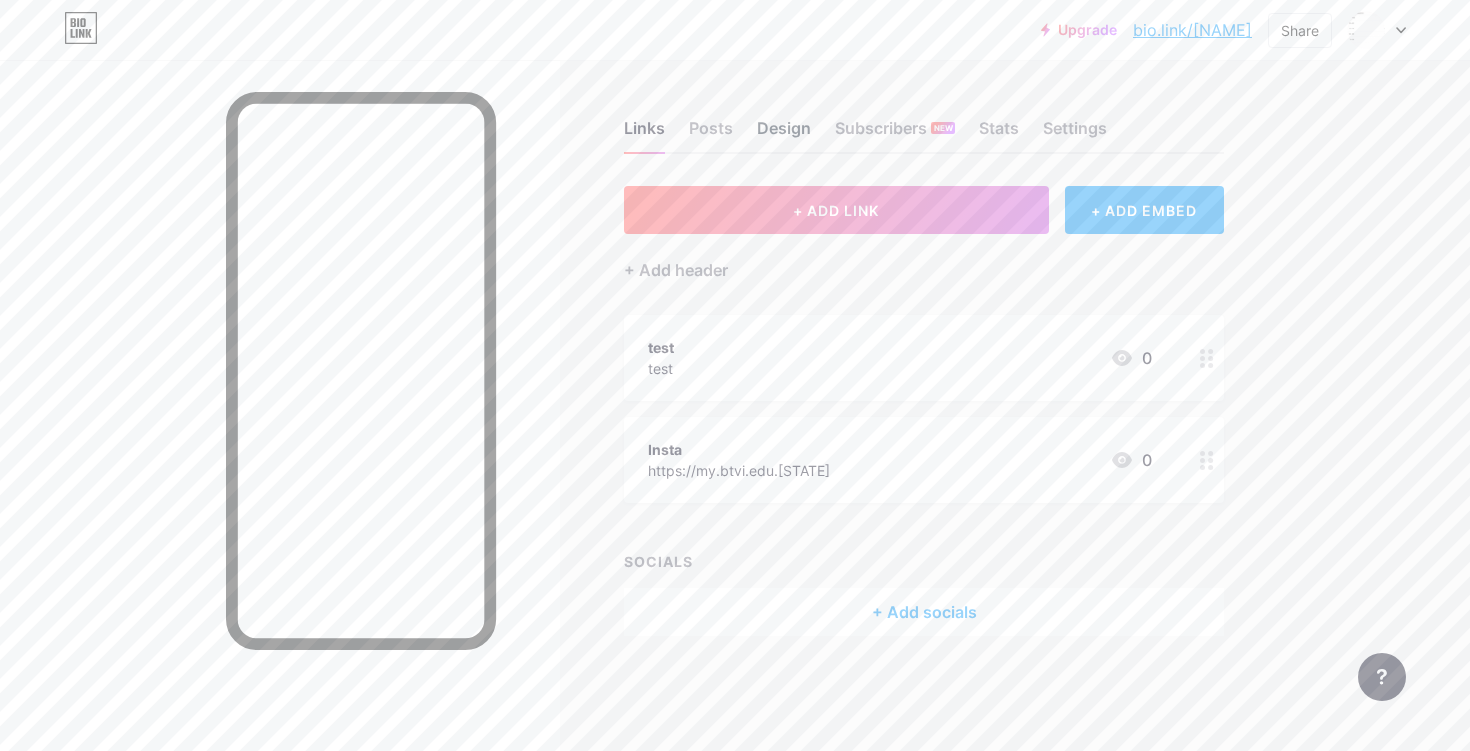 click on "Design" at bounding box center (784, 134) 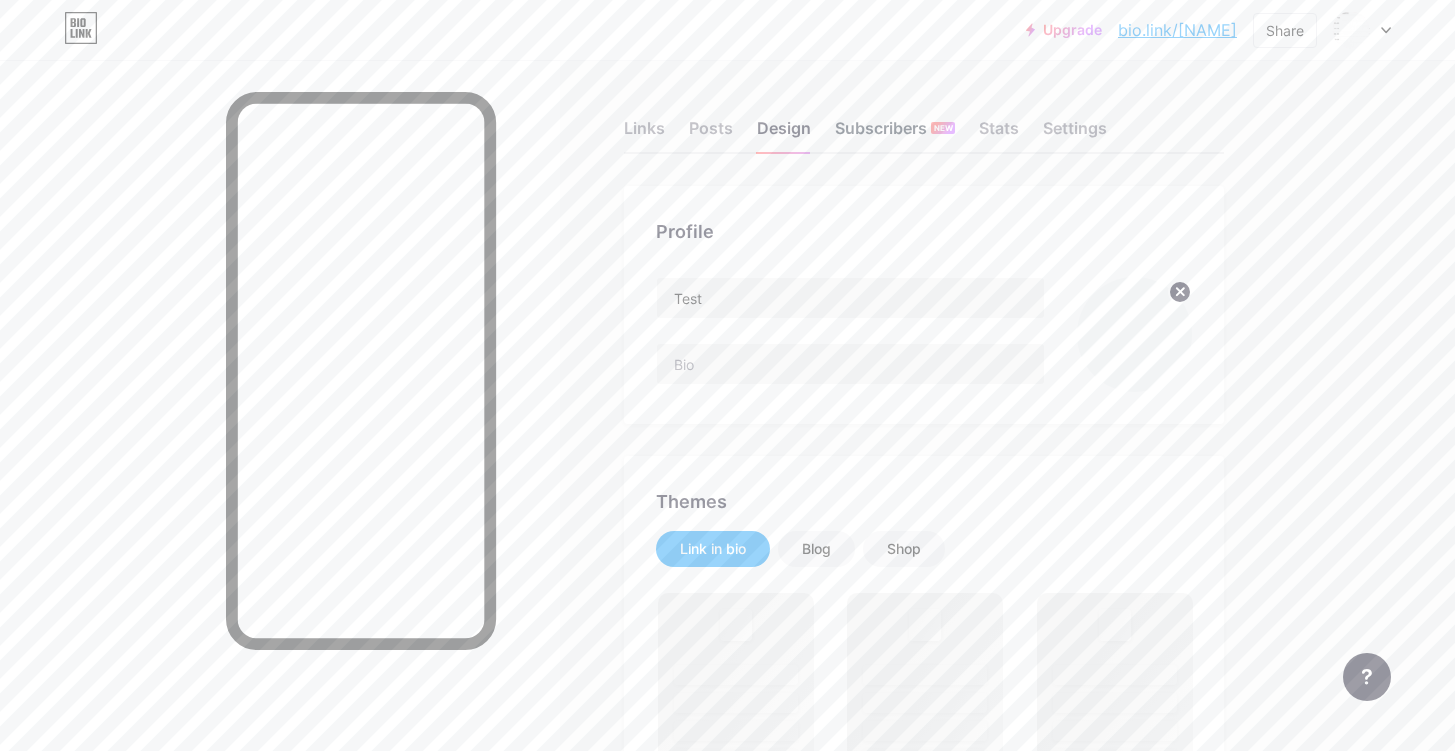 click on "Subscribers
NEW" at bounding box center [895, 134] 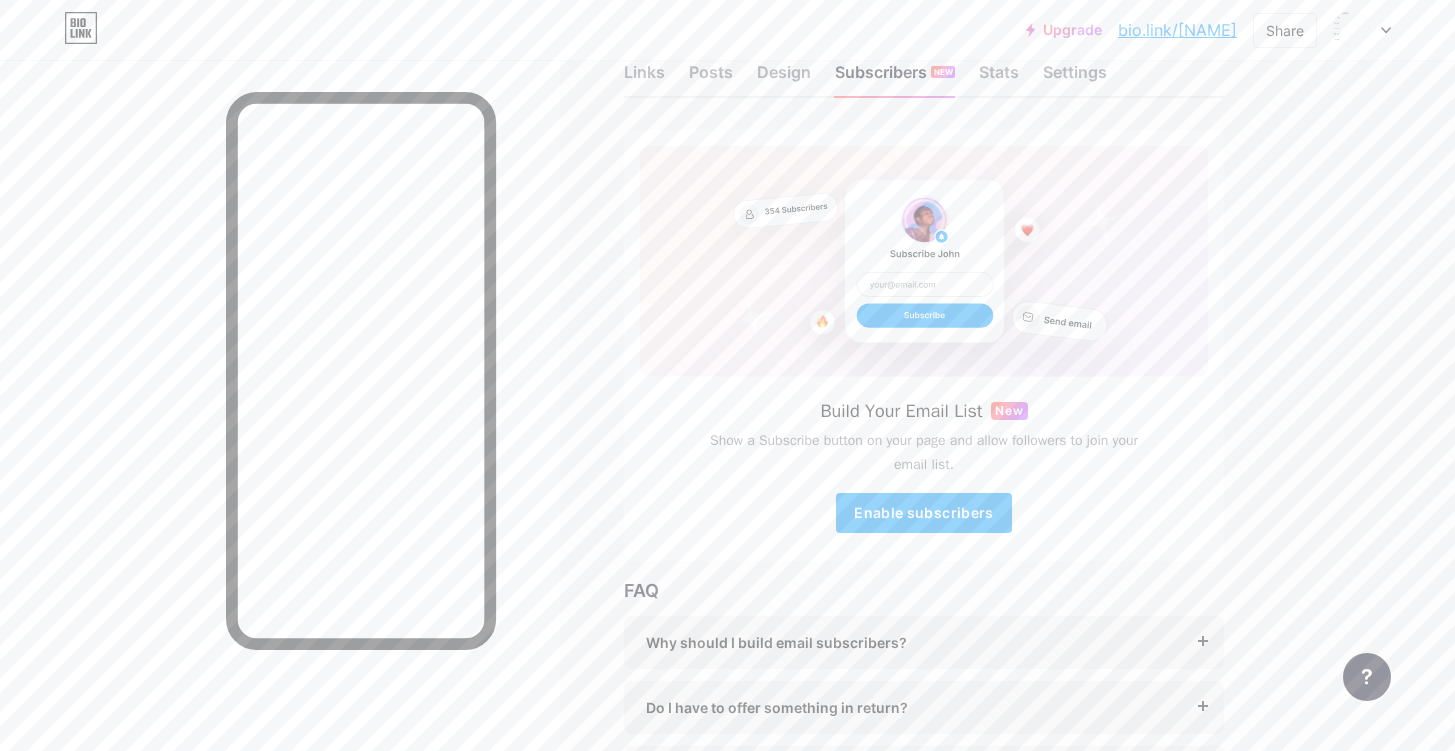 scroll, scrollTop: 0, scrollLeft: 0, axis: both 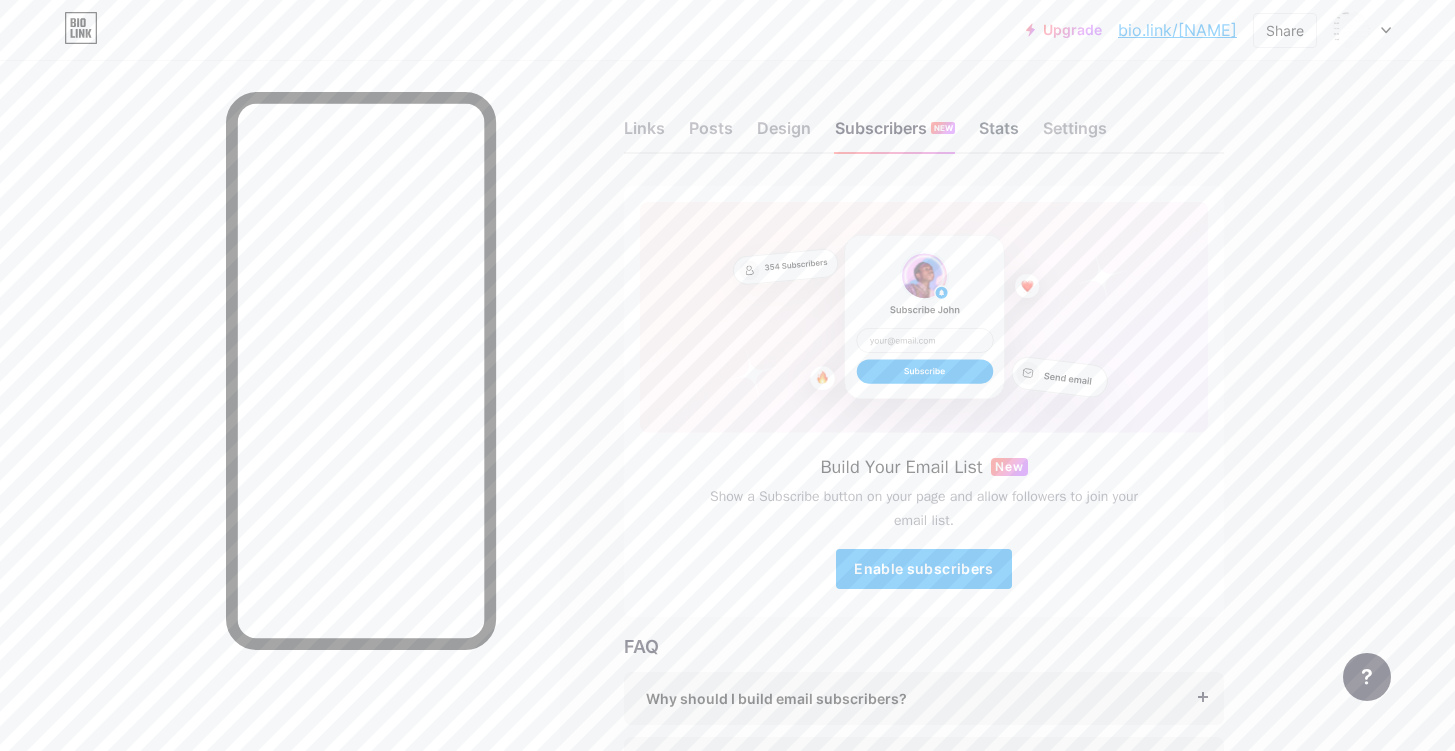 click on "Stats" at bounding box center (999, 134) 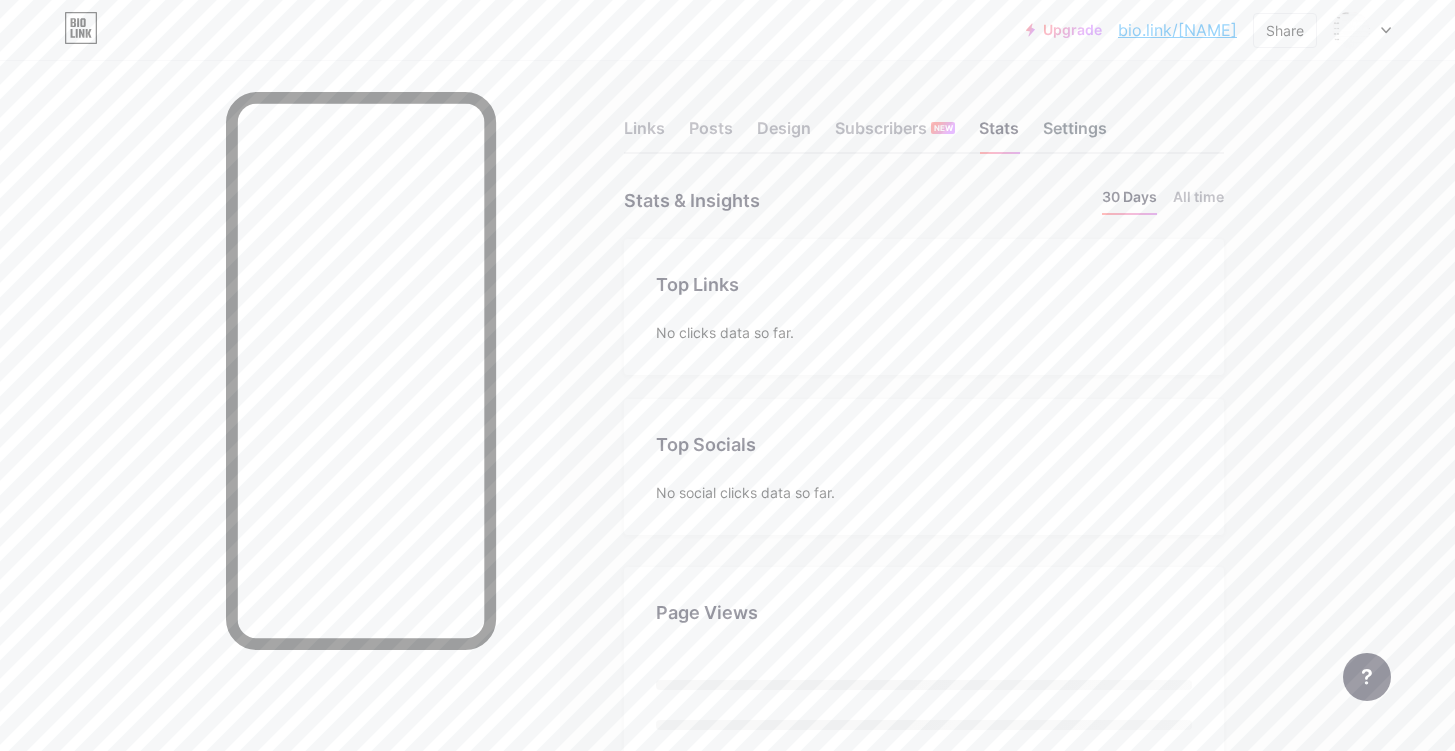click on "Settings" at bounding box center [1075, 134] 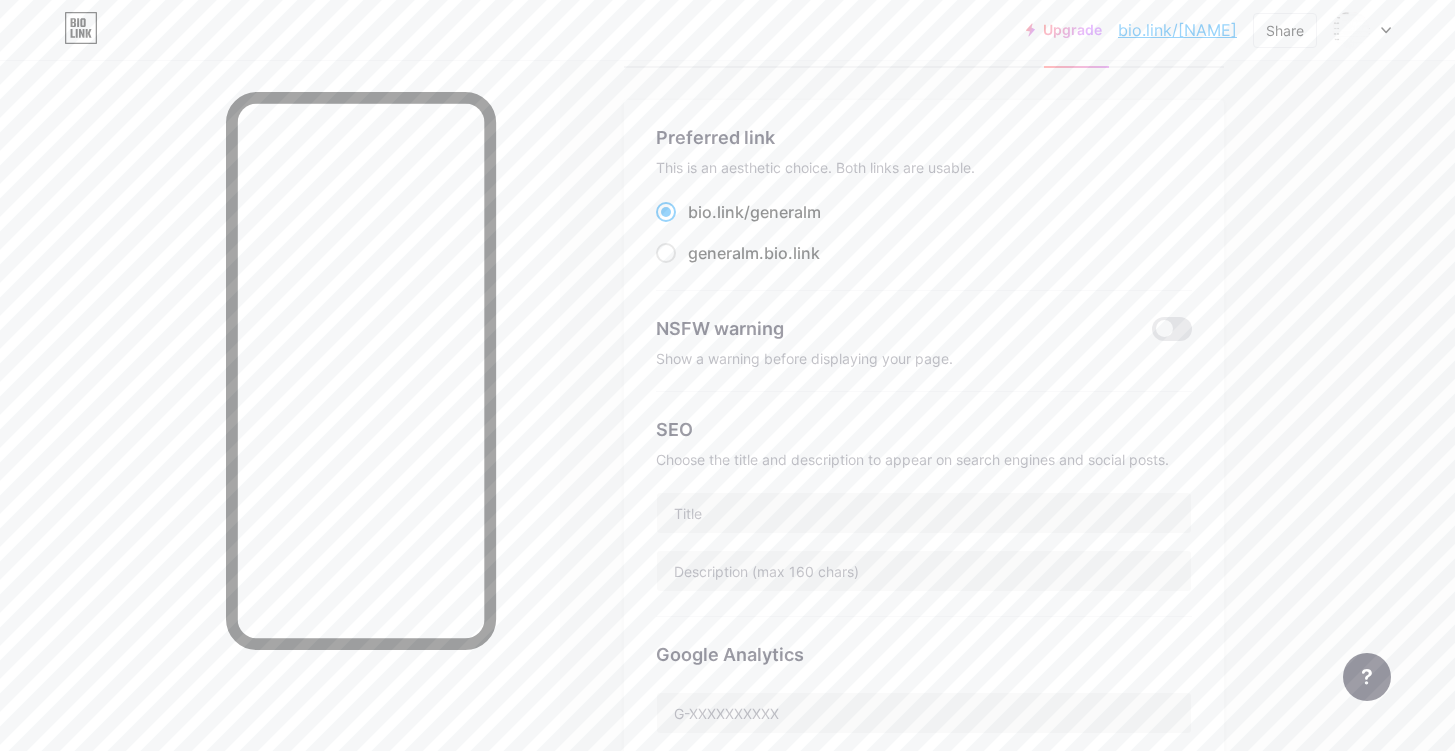 scroll, scrollTop: 114, scrollLeft: 0, axis: vertical 